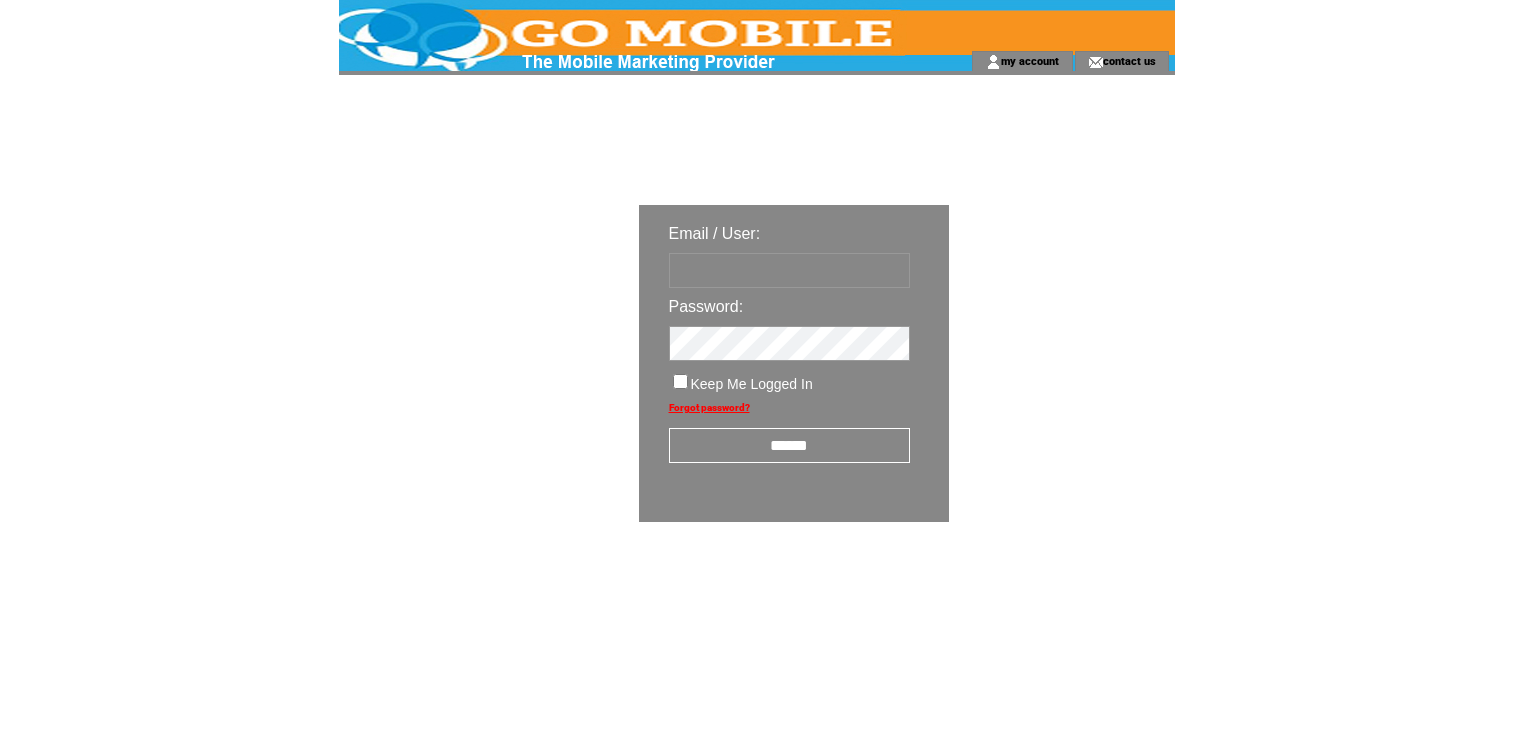 scroll, scrollTop: 72, scrollLeft: 0, axis: vertical 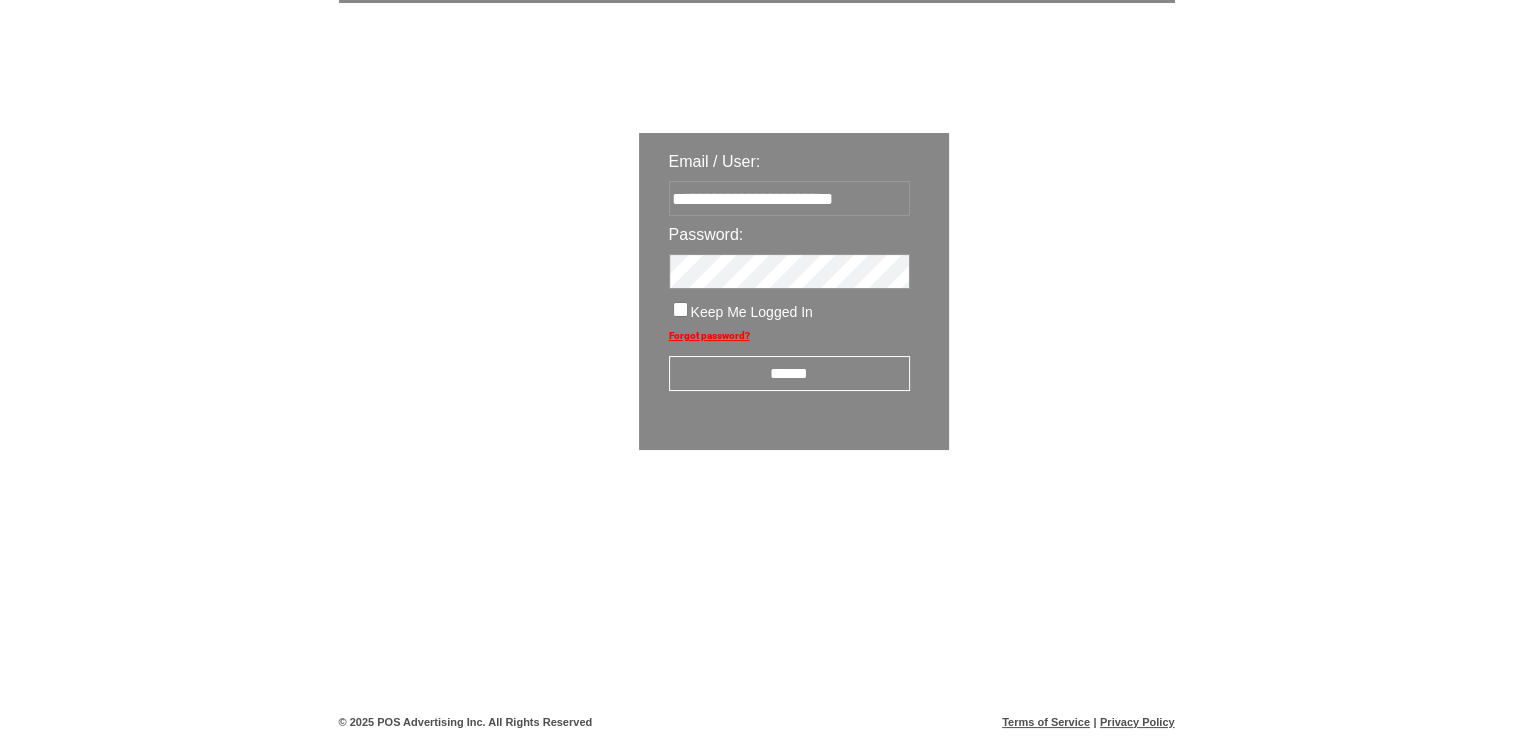 type on "**********" 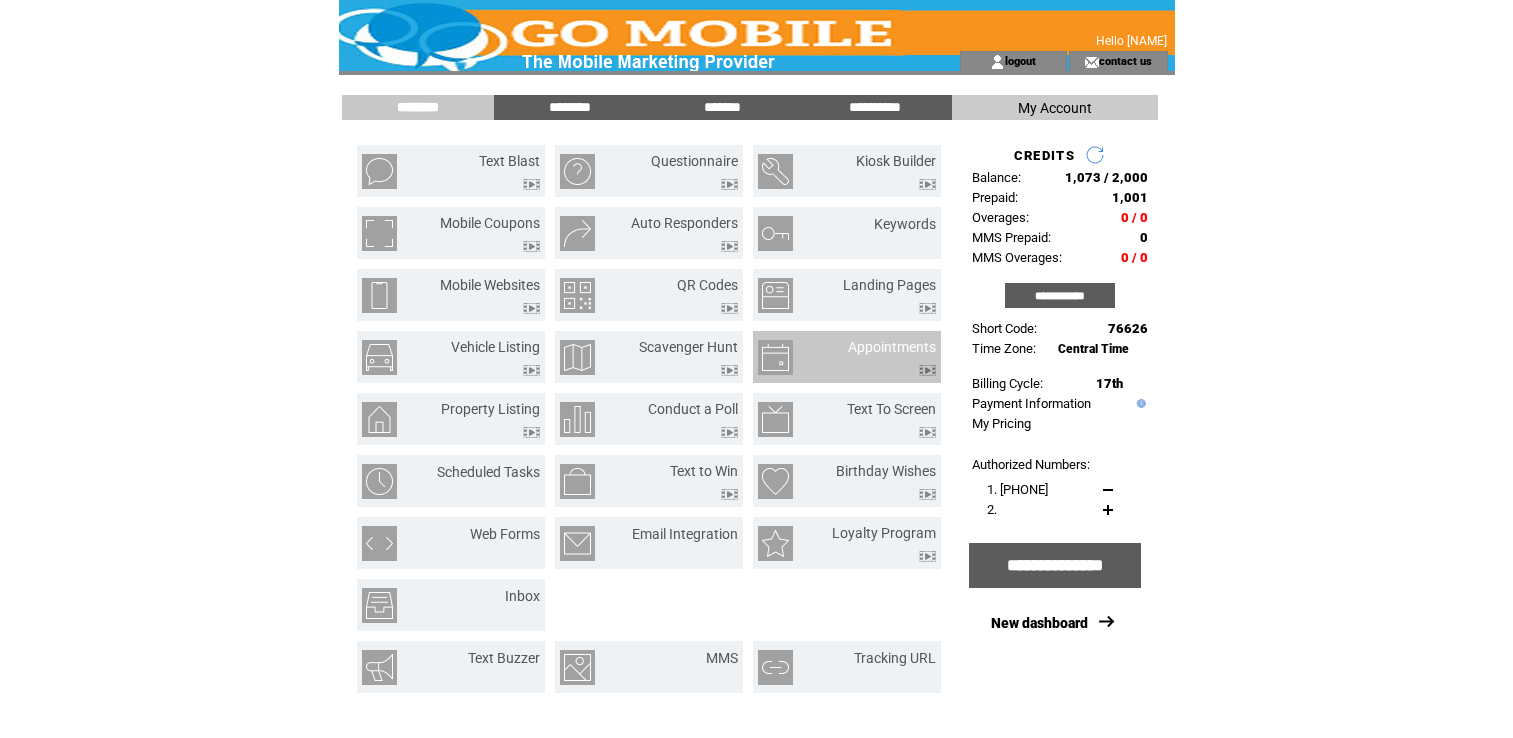 scroll, scrollTop: 0, scrollLeft: 0, axis: both 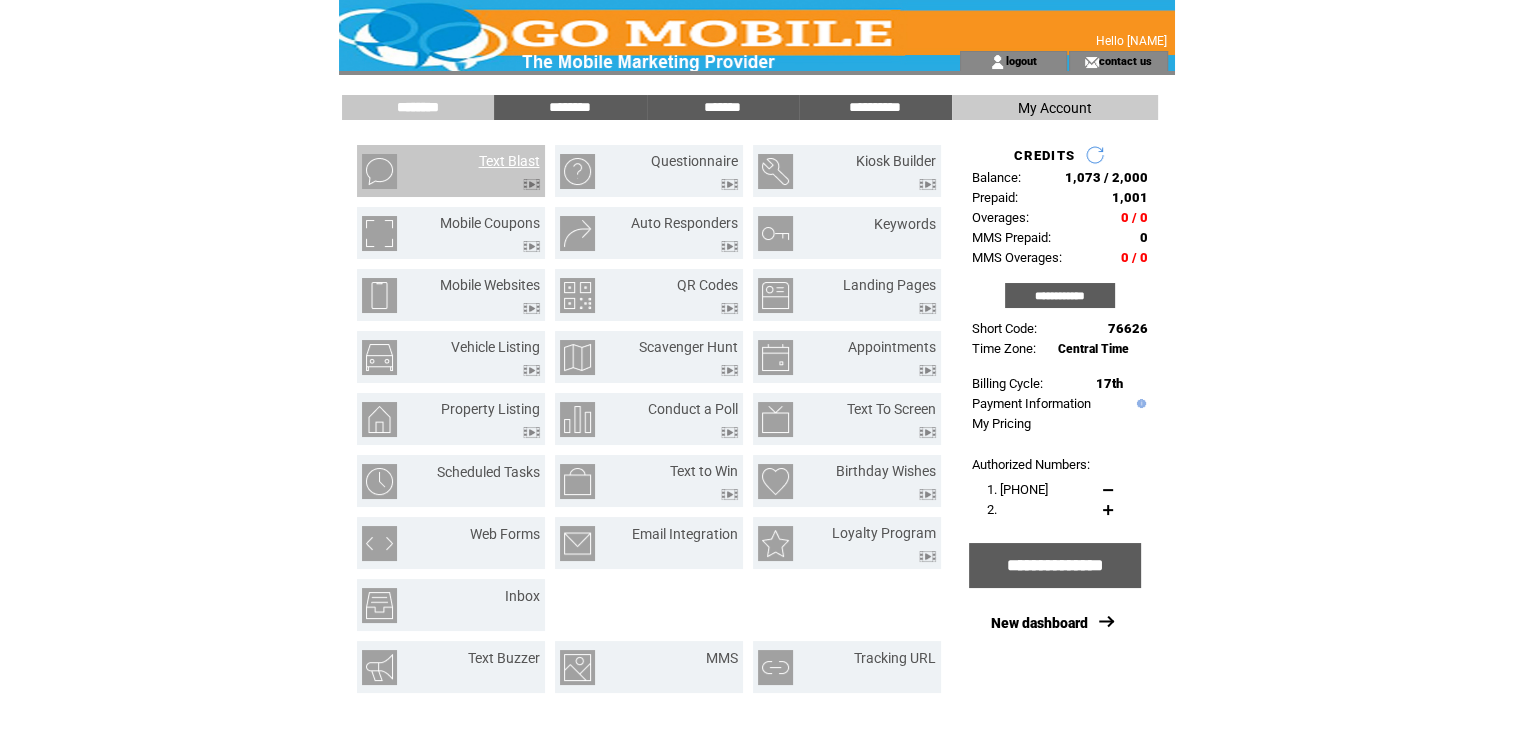 click on "Text Blast" at bounding box center (509, 161) 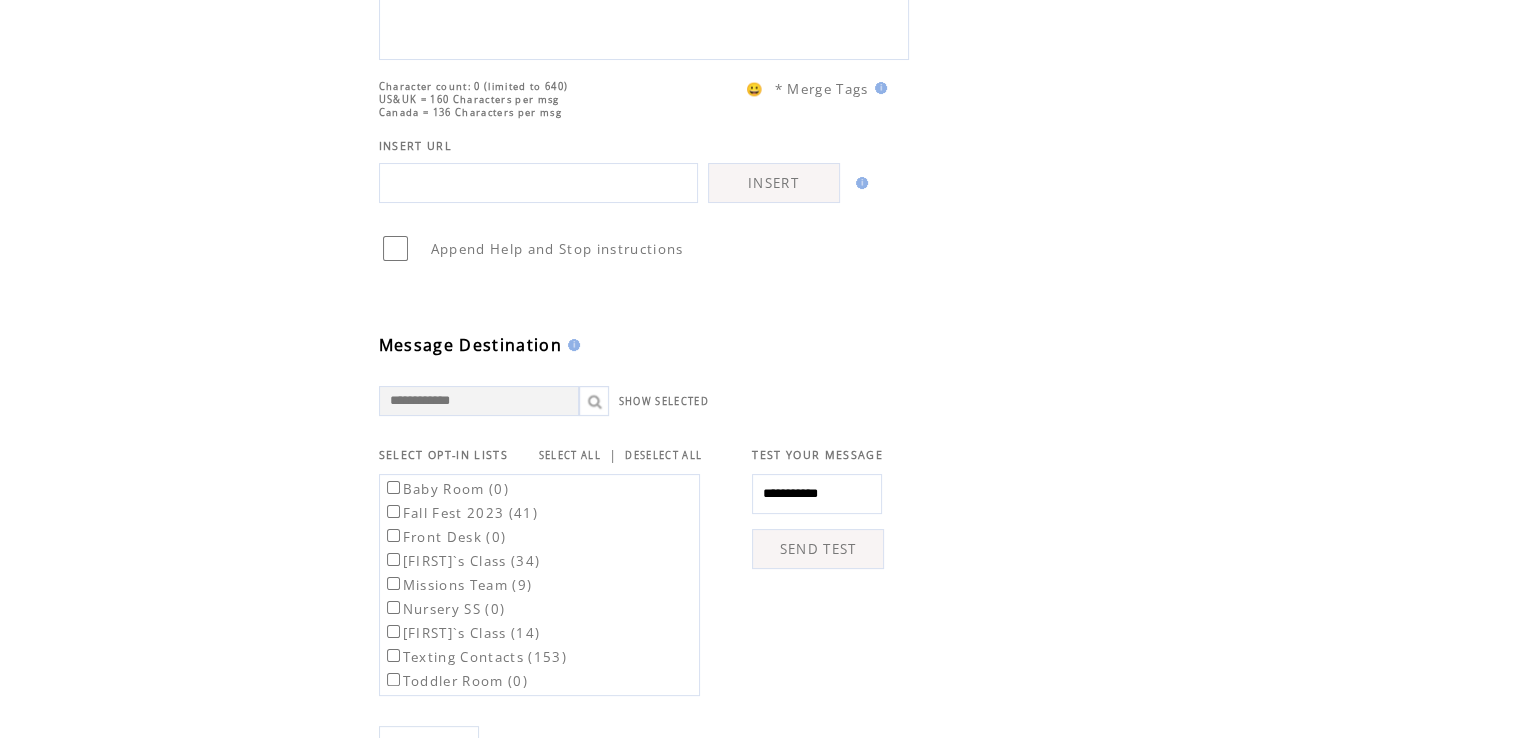 scroll, scrollTop: 0, scrollLeft: 0, axis: both 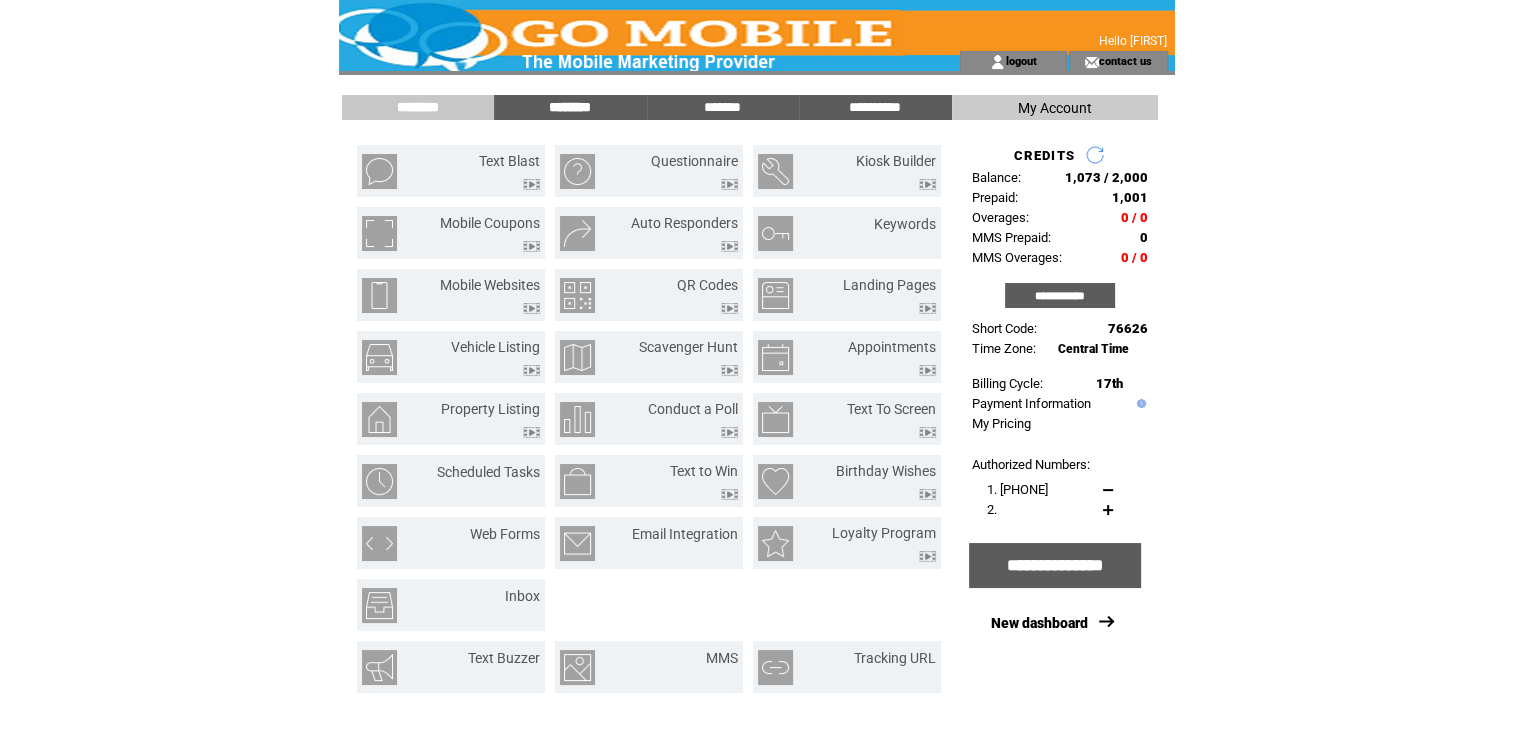 click on "********" at bounding box center (570, 107) 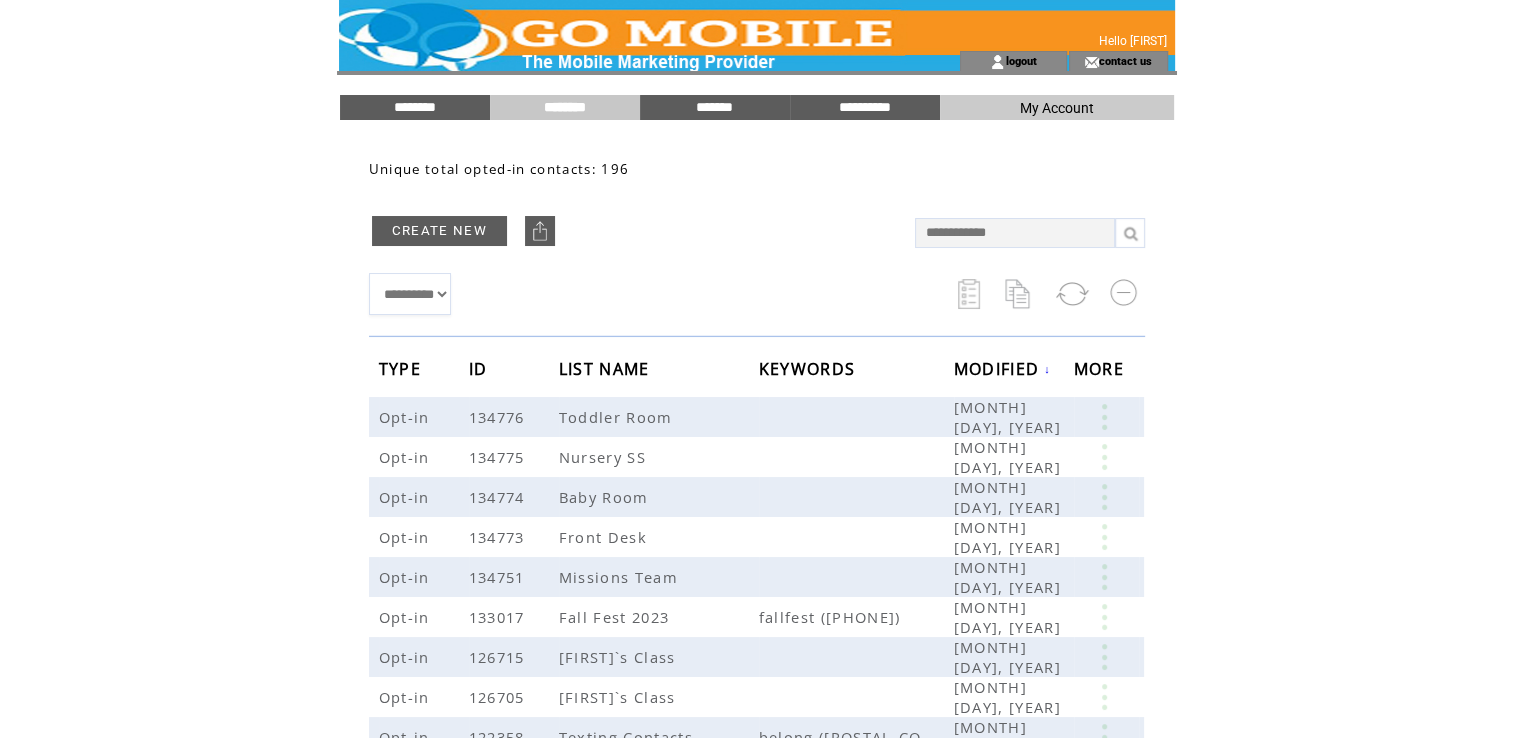click at bounding box center [540, 231] 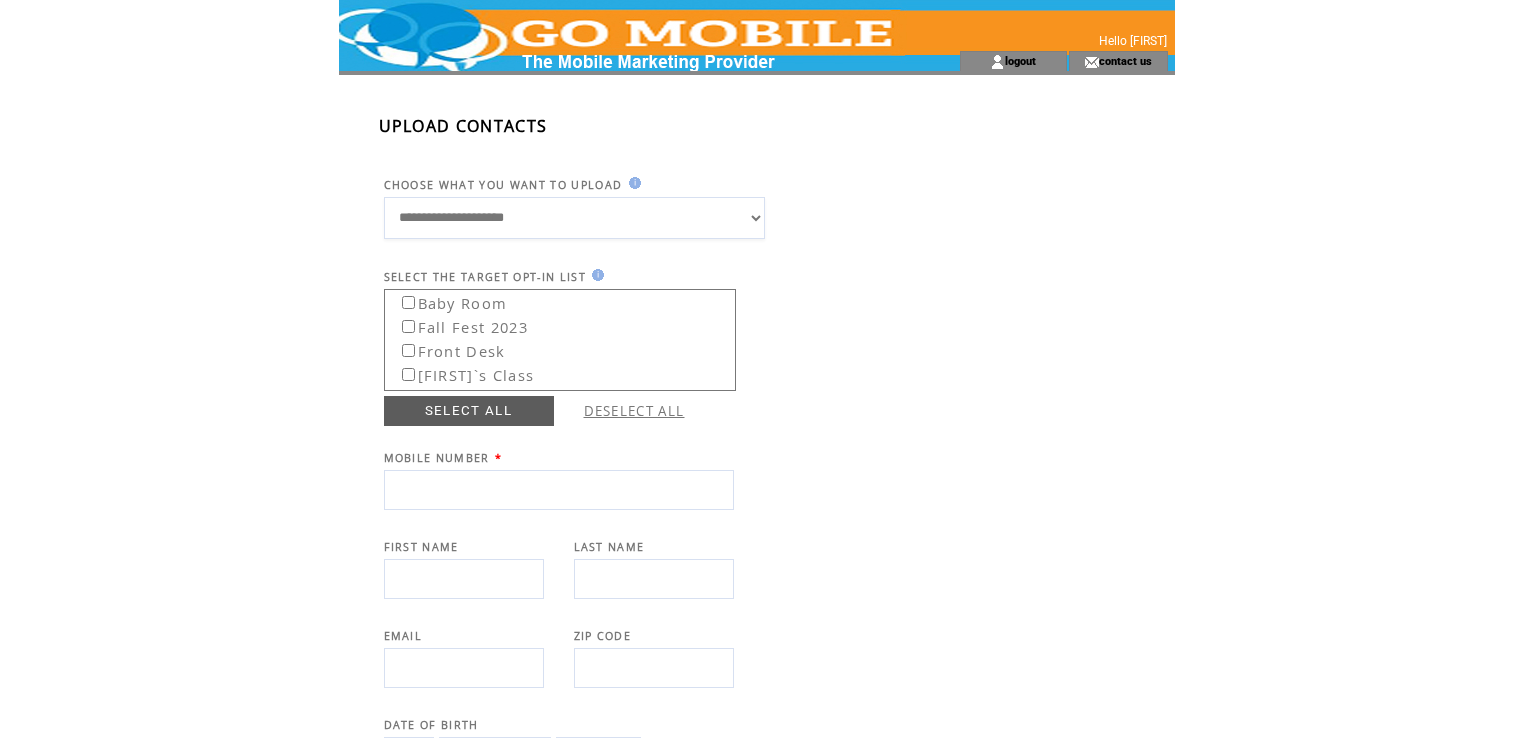 scroll, scrollTop: 0, scrollLeft: 0, axis: both 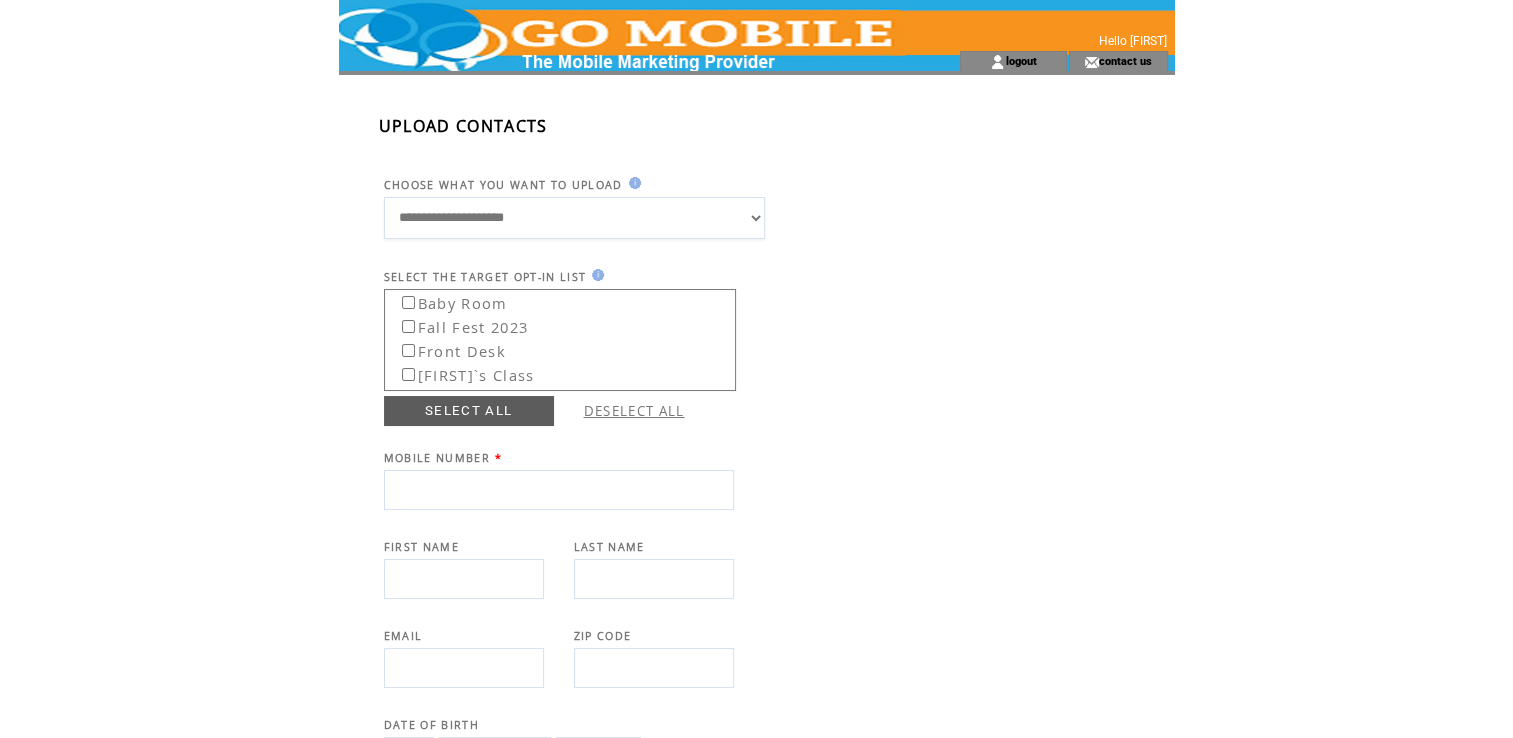 click on "**********" at bounding box center (575, 218) 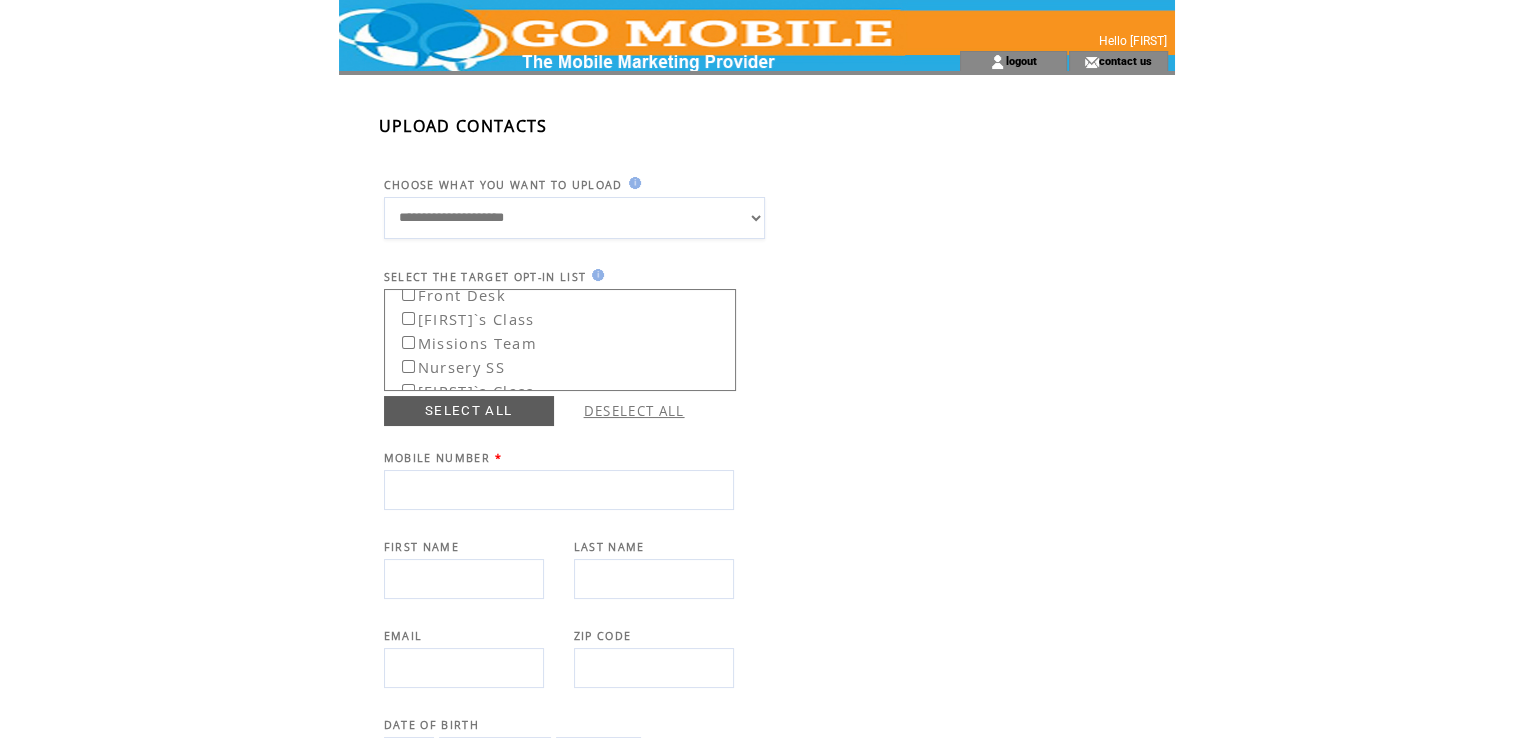 scroll, scrollTop: 114, scrollLeft: 0, axis: vertical 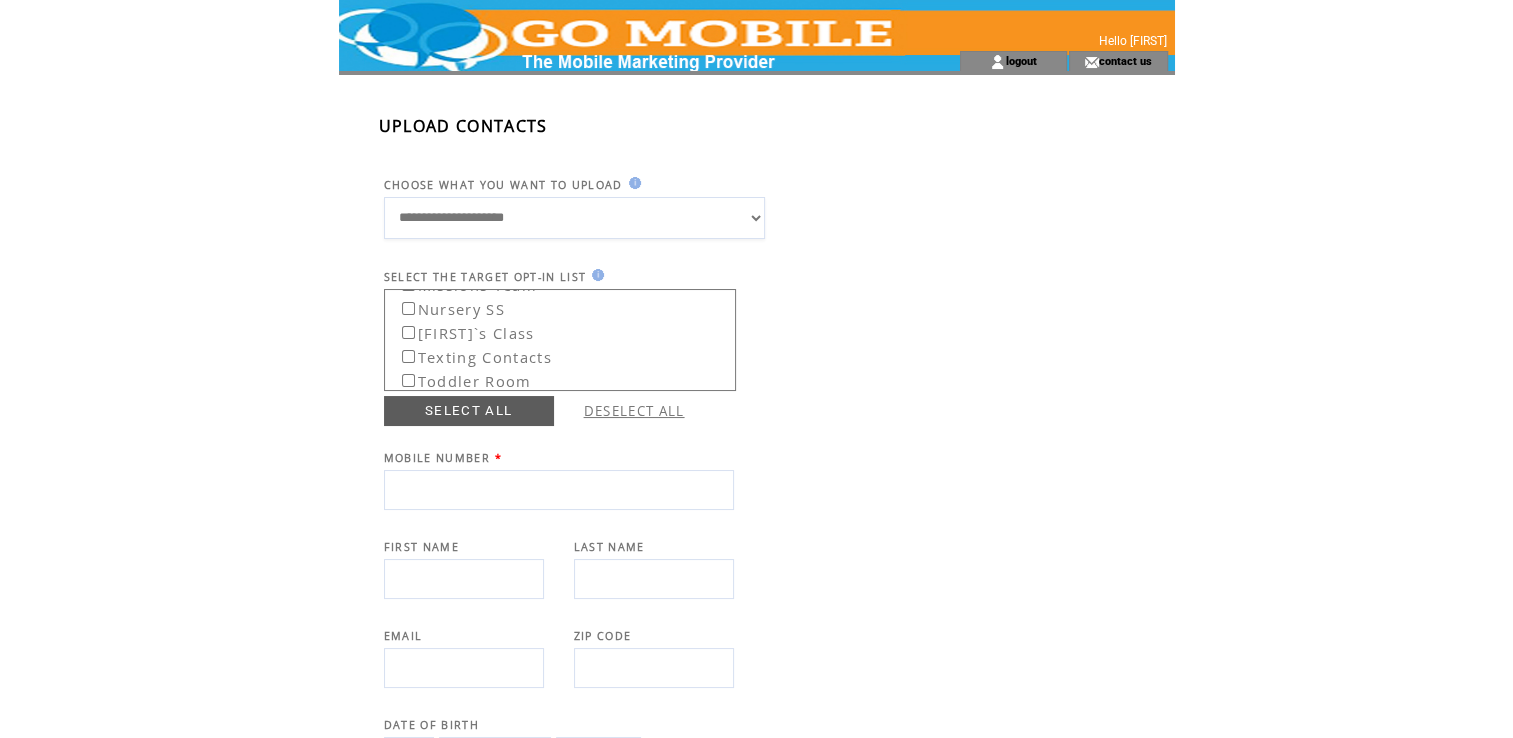 click at bounding box center (559, 490) 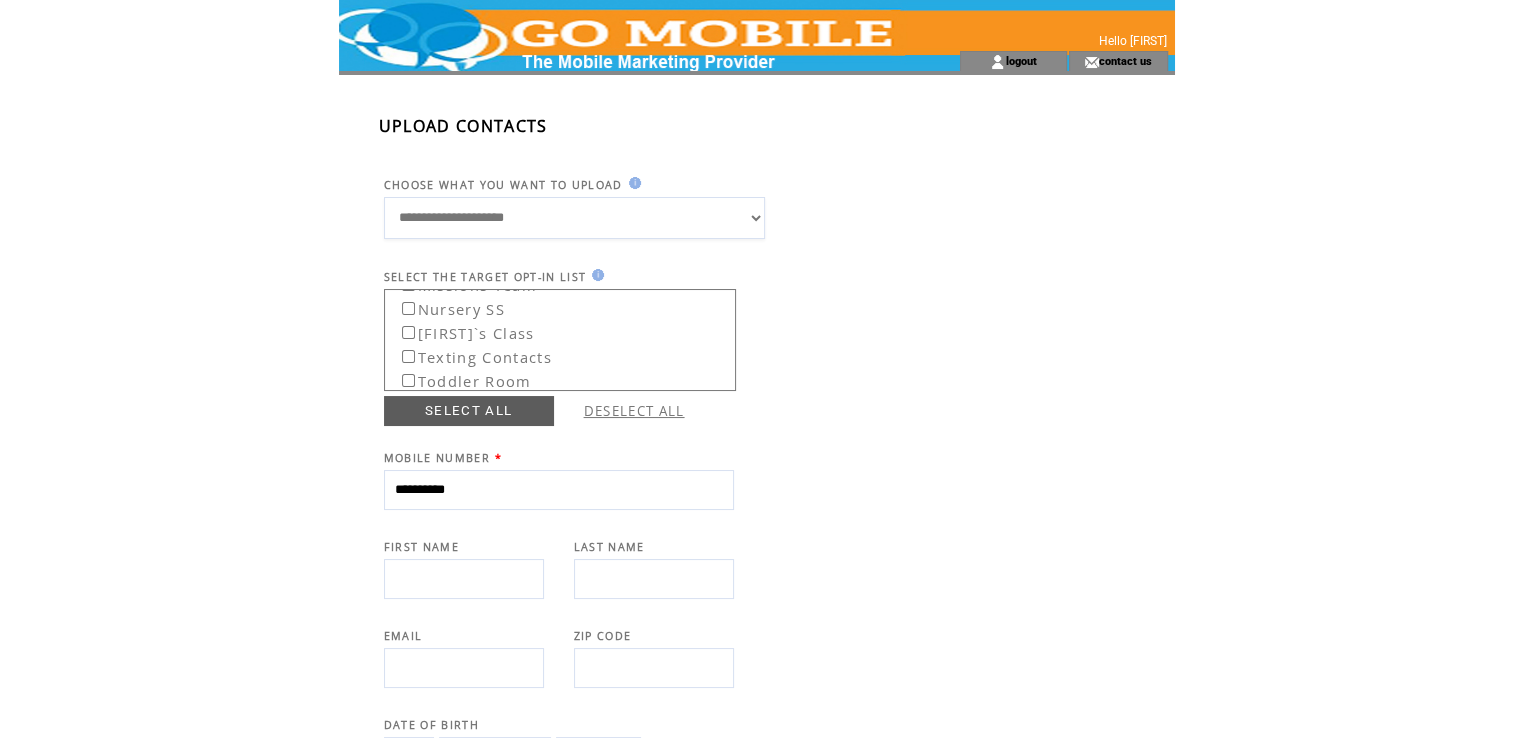 type on "**********" 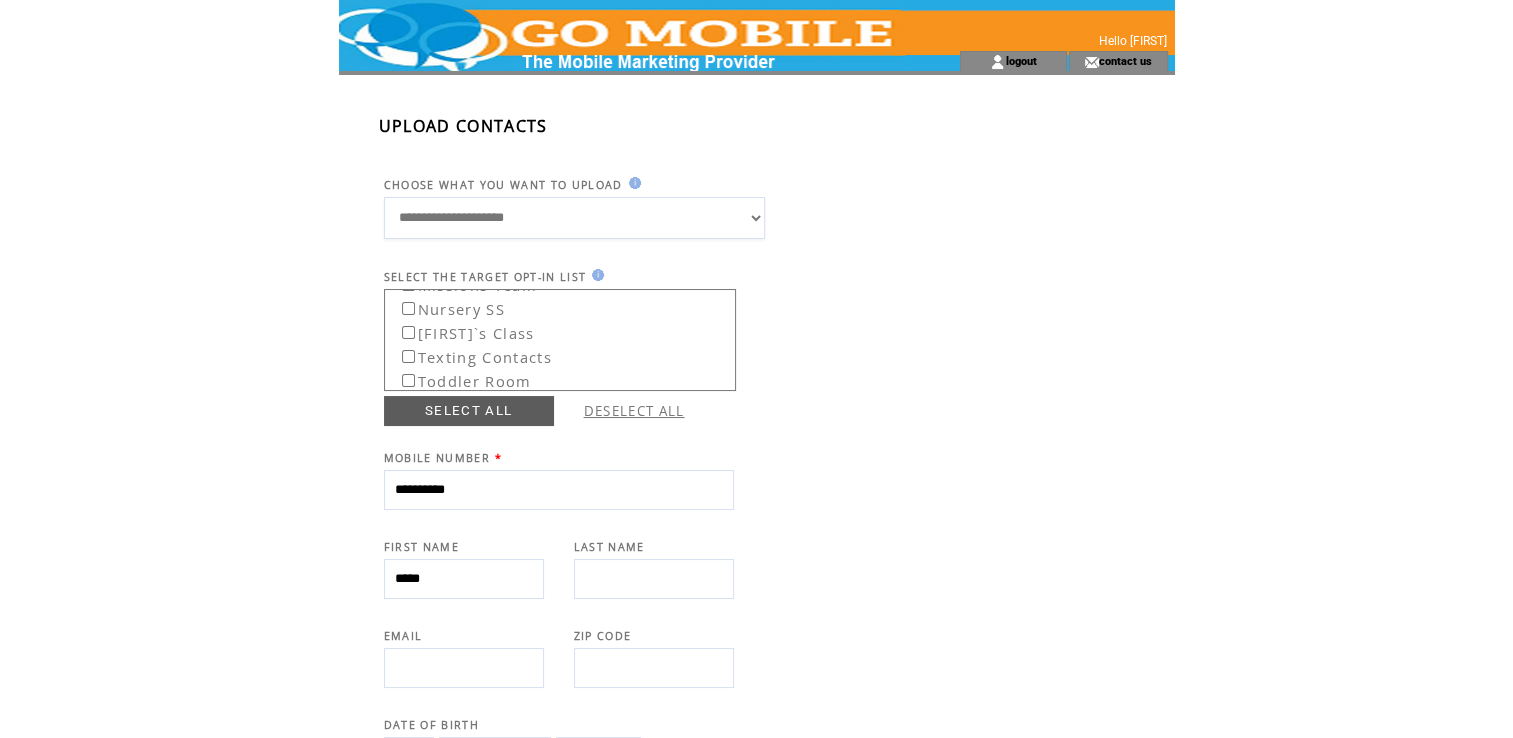type on "*****" 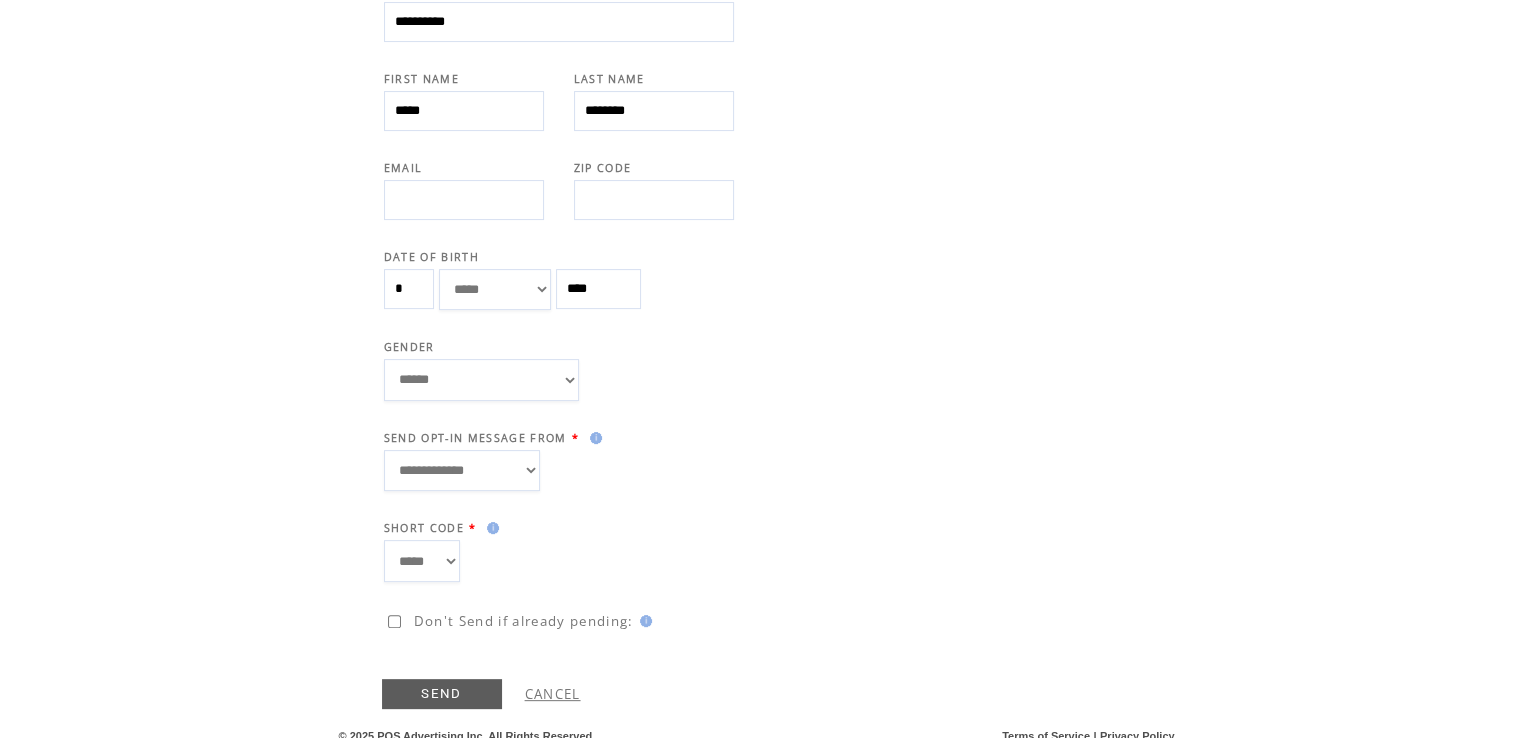 scroll, scrollTop: 481, scrollLeft: 0, axis: vertical 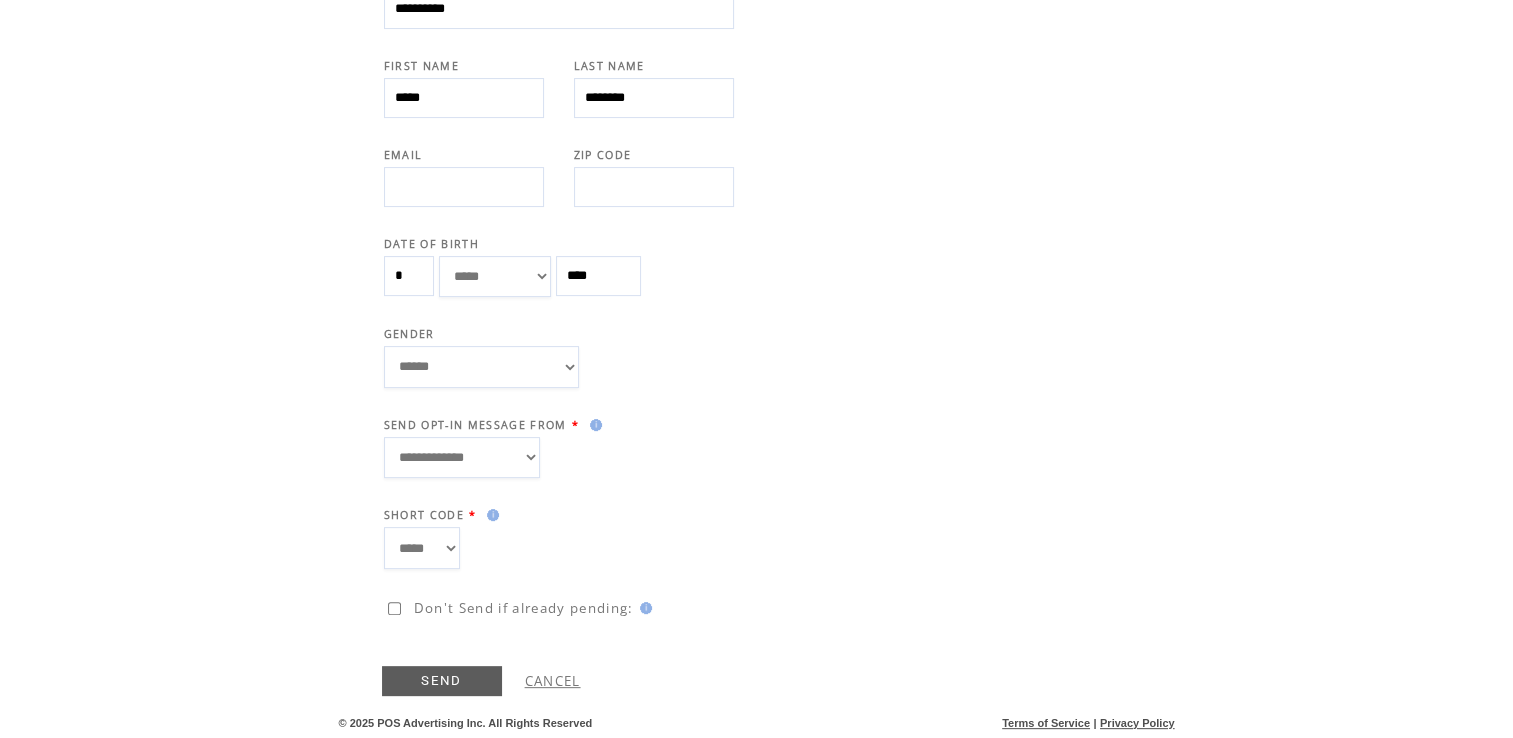 type on "********" 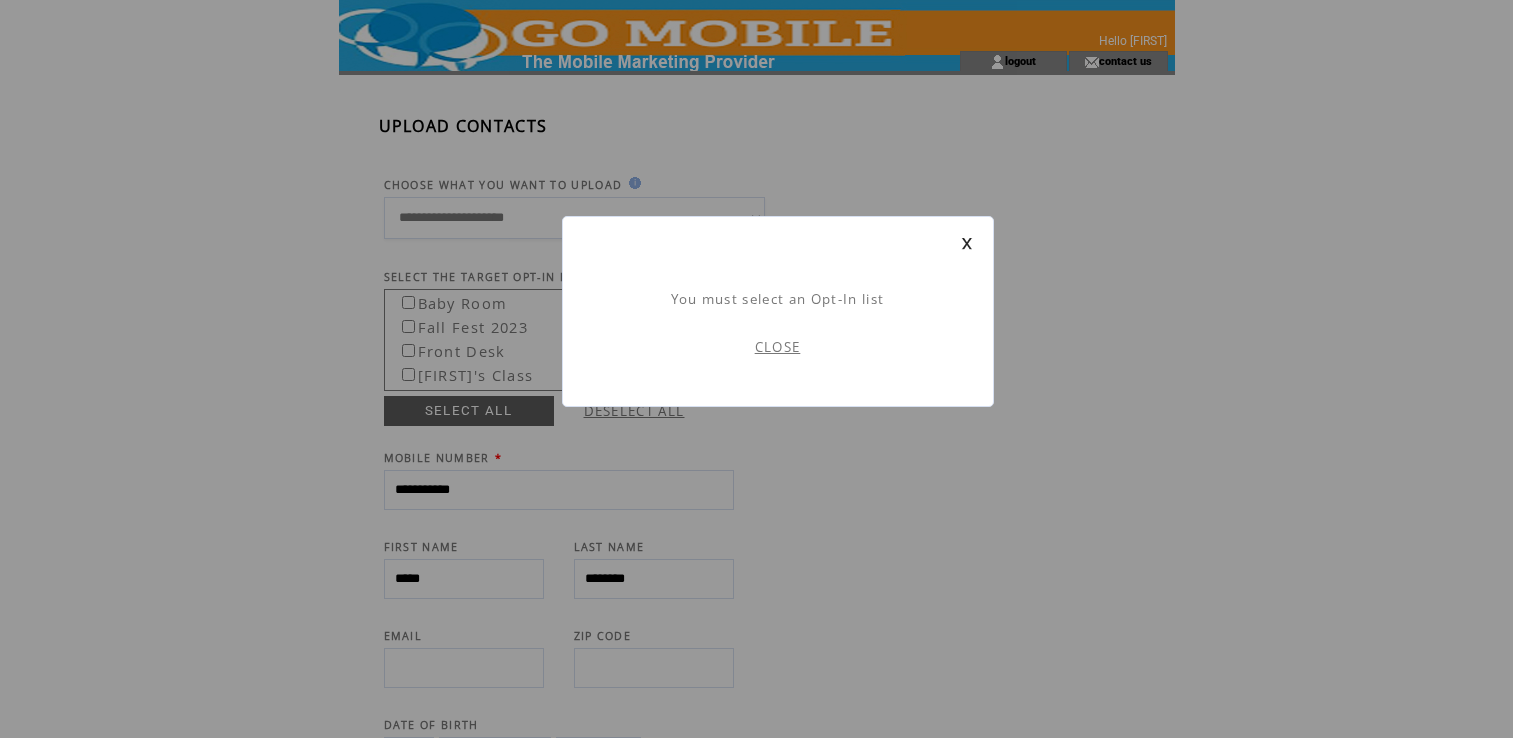 scroll, scrollTop: 0, scrollLeft: 0, axis: both 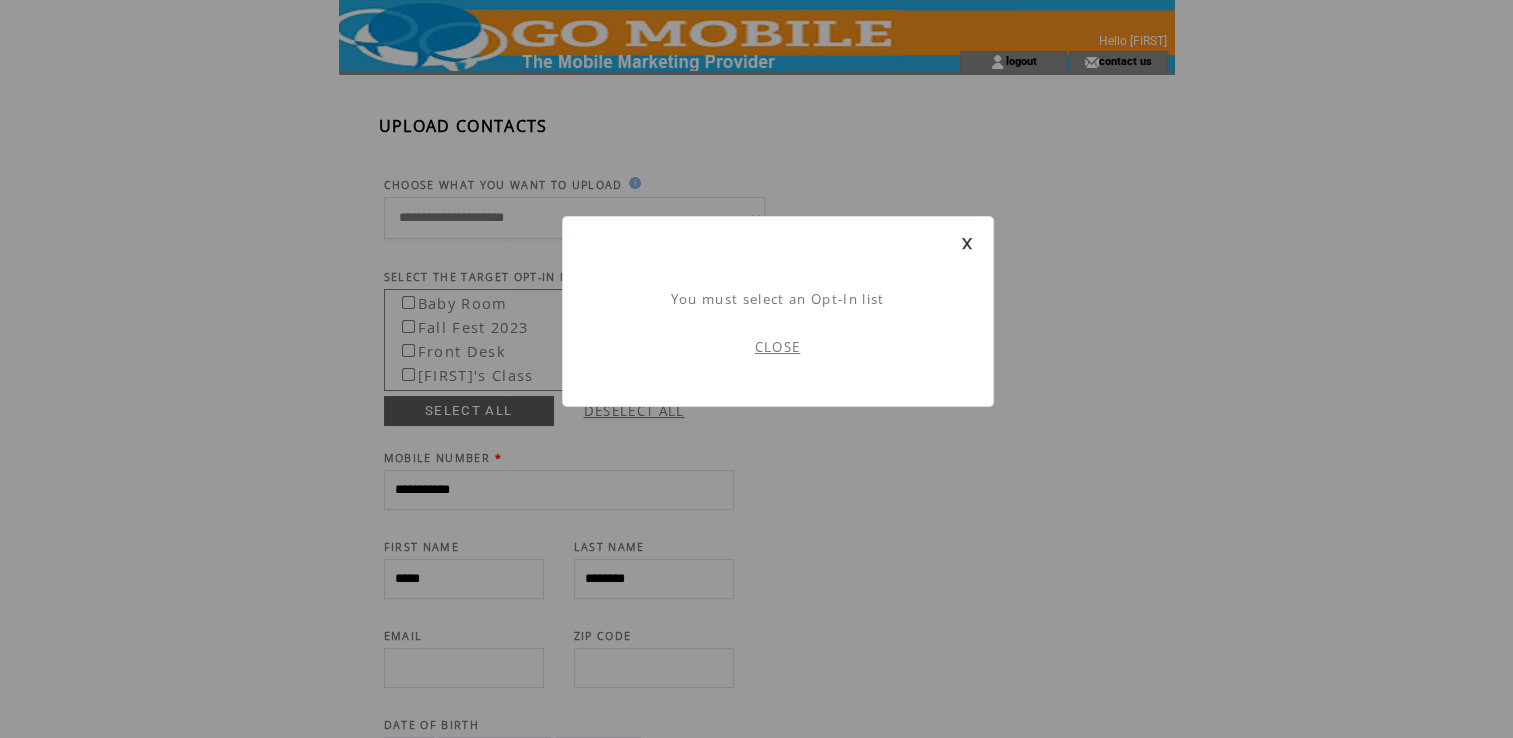 click on "CLOSE" at bounding box center [778, 347] 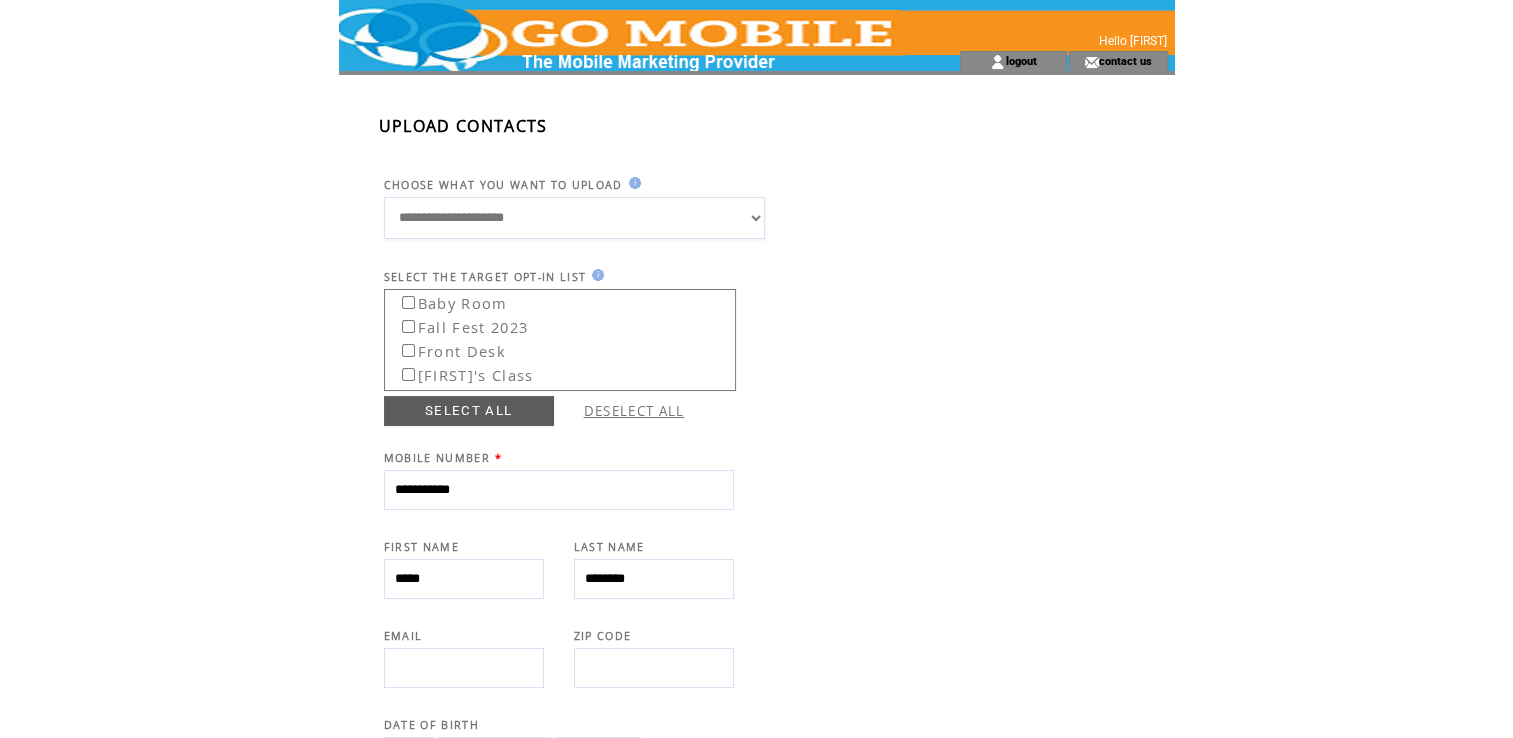 scroll, scrollTop: 0, scrollLeft: 0, axis: both 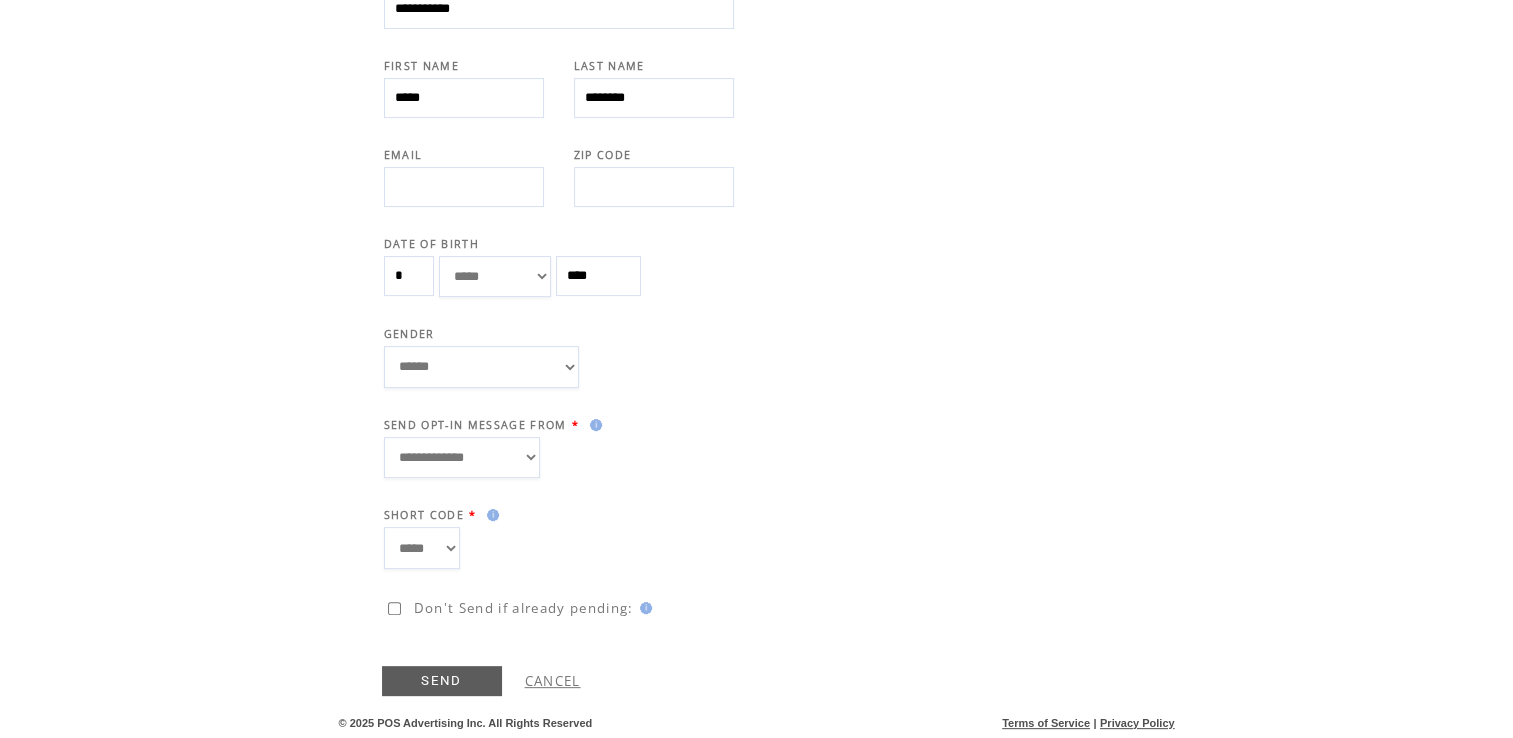 click on "SEND" at bounding box center (442, 681) 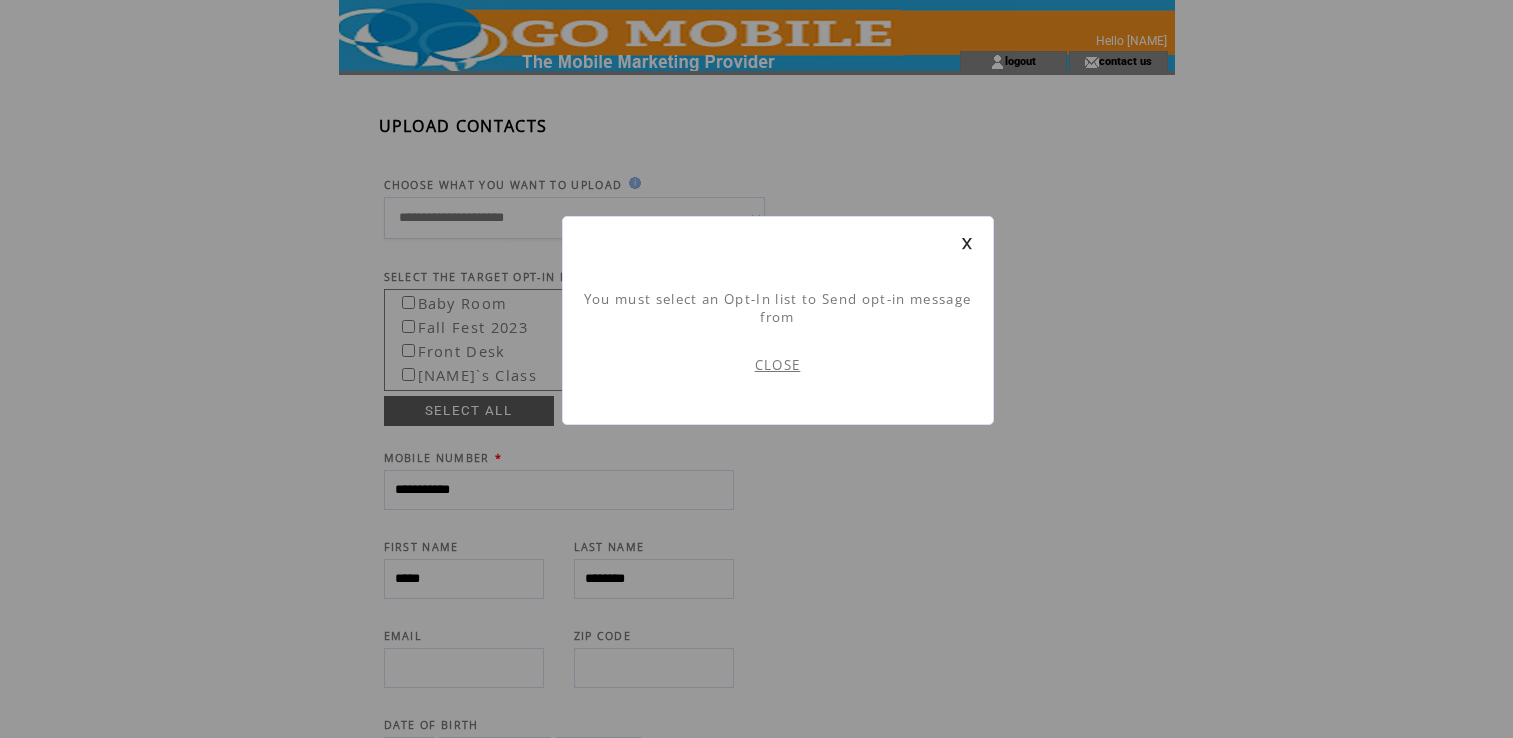 scroll, scrollTop: 0, scrollLeft: 0, axis: both 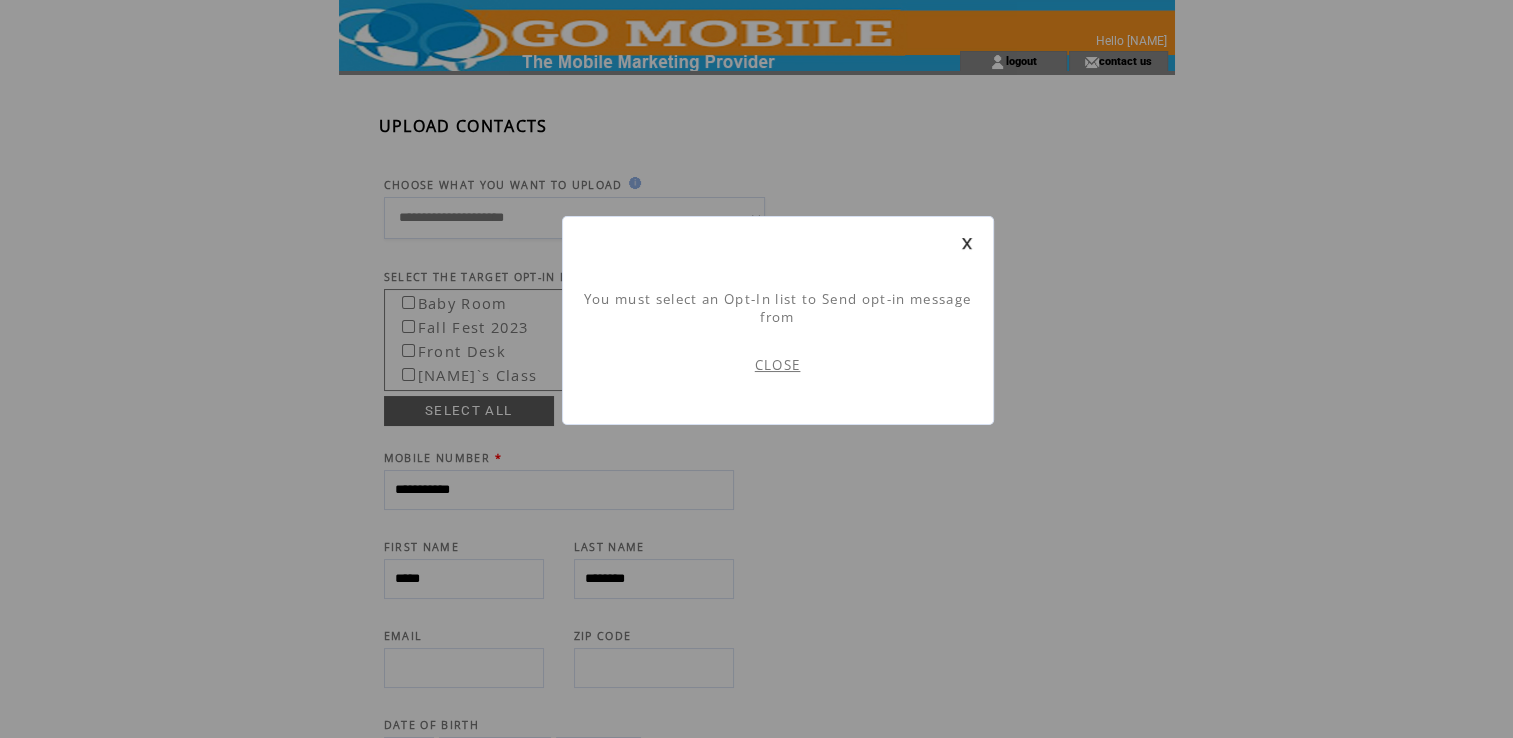 click on "CLOSE" at bounding box center [778, 365] 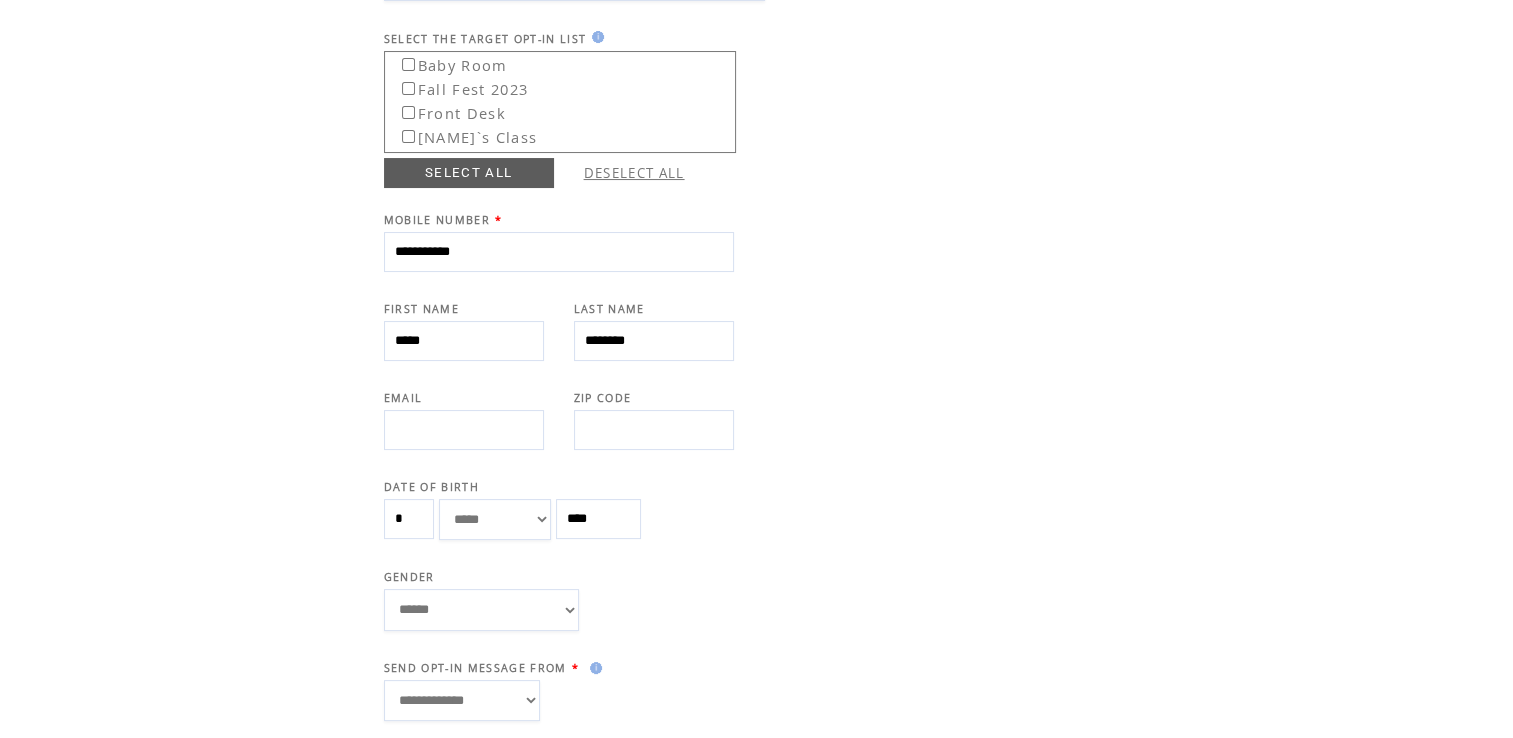 scroll, scrollTop: 400, scrollLeft: 0, axis: vertical 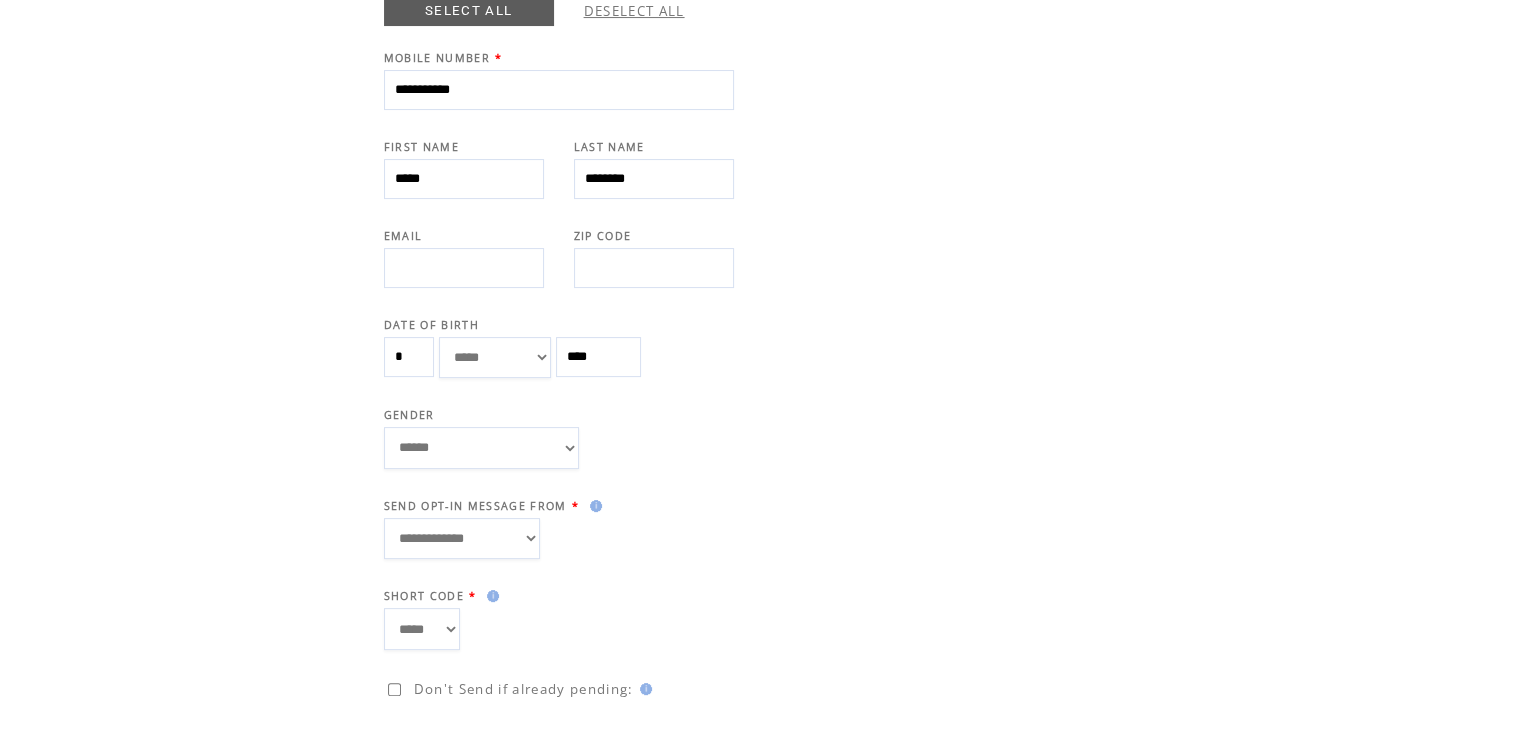 click on "**********" at bounding box center (462, 539) 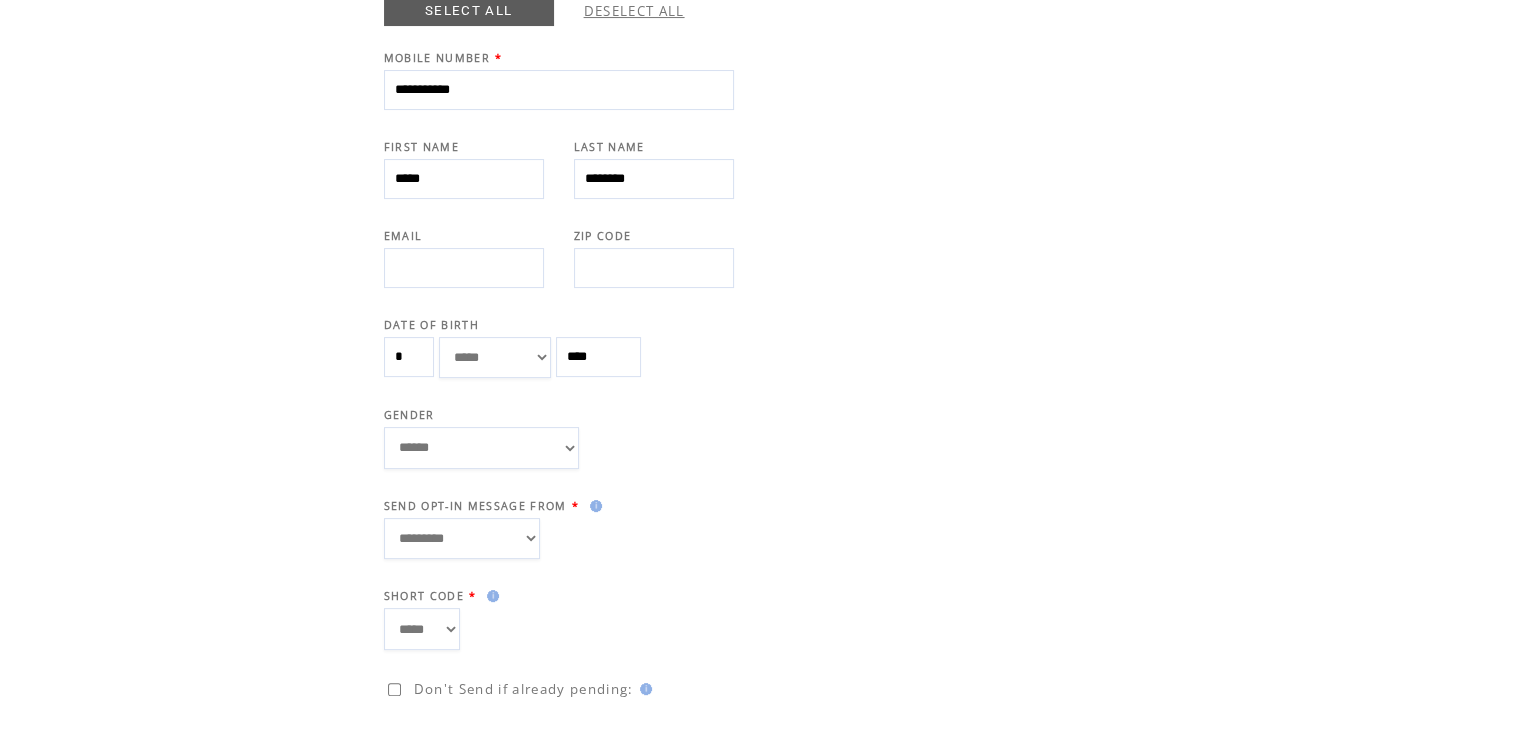 scroll, scrollTop: 481, scrollLeft: 0, axis: vertical 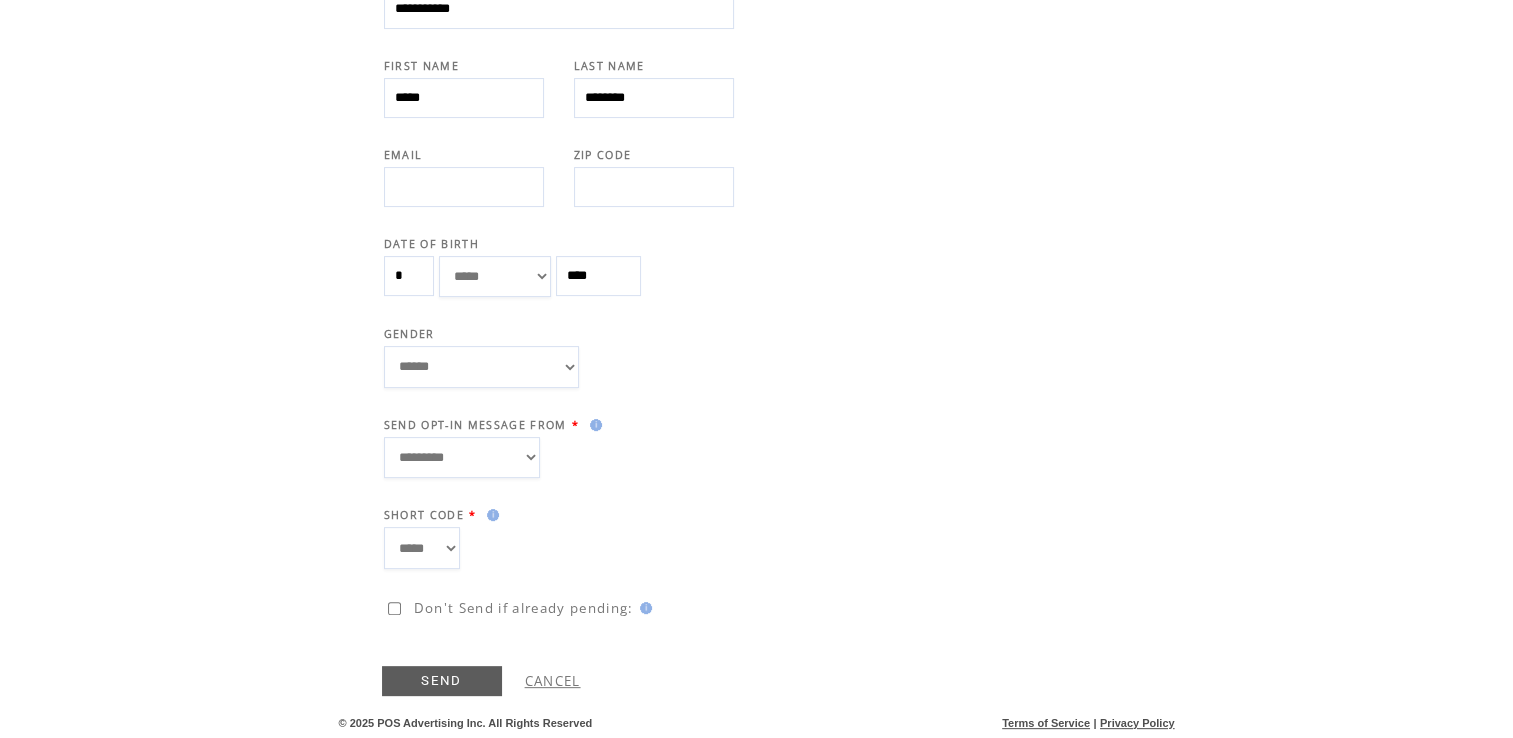 click on "SEND" at bounding box center [442, 681] 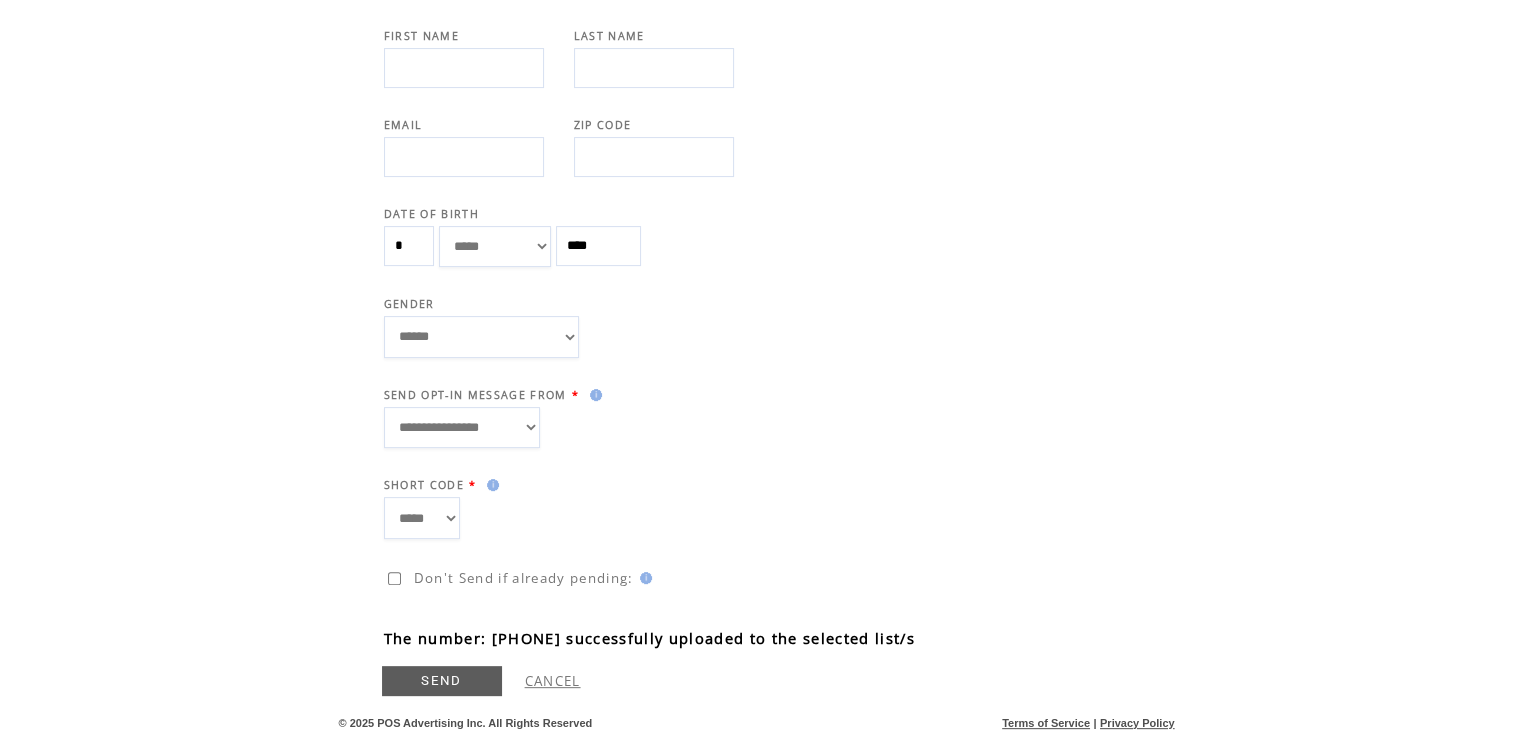 scroll, scrollTop: 0, scrollLeft: 0, axis: both 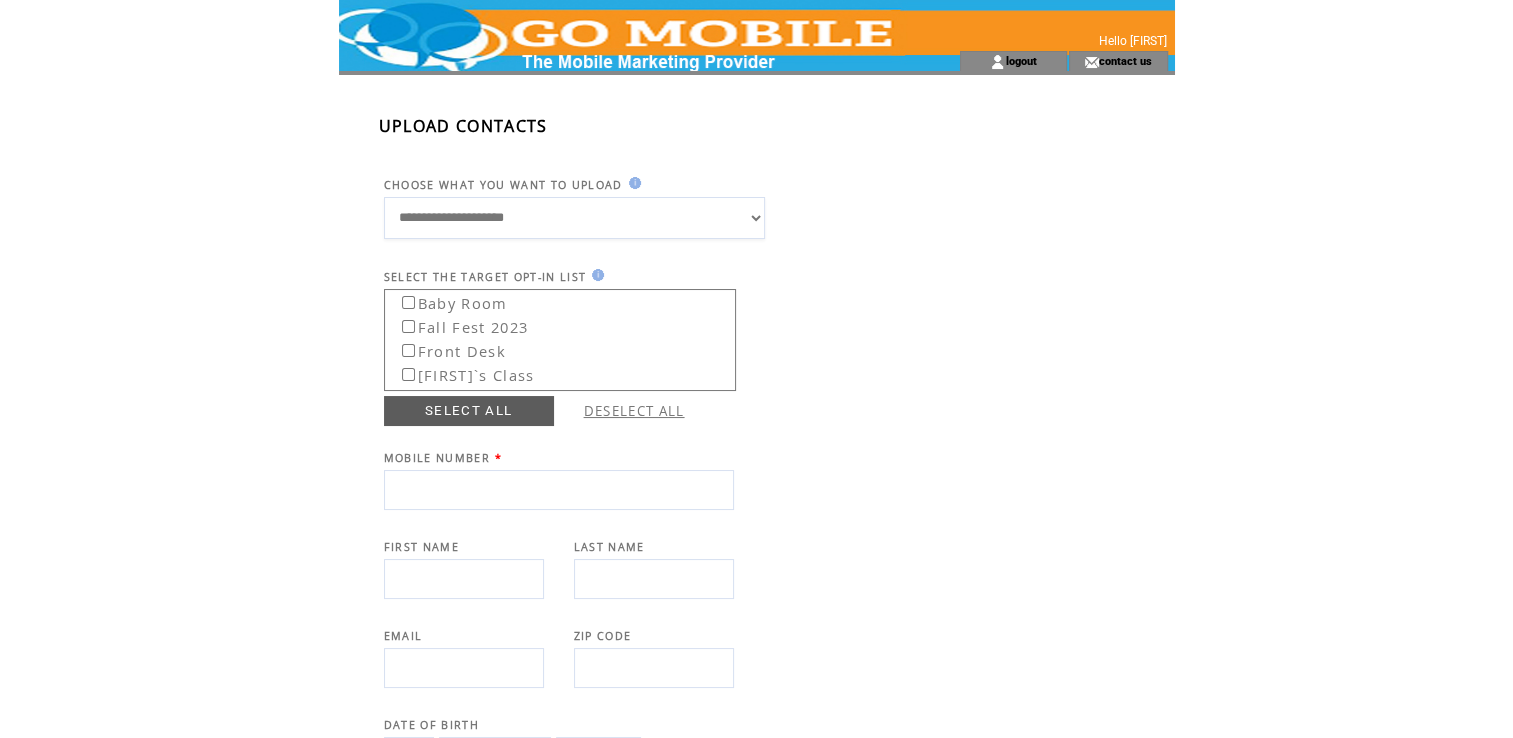 click on "**********" at bounding box center (575, 218) 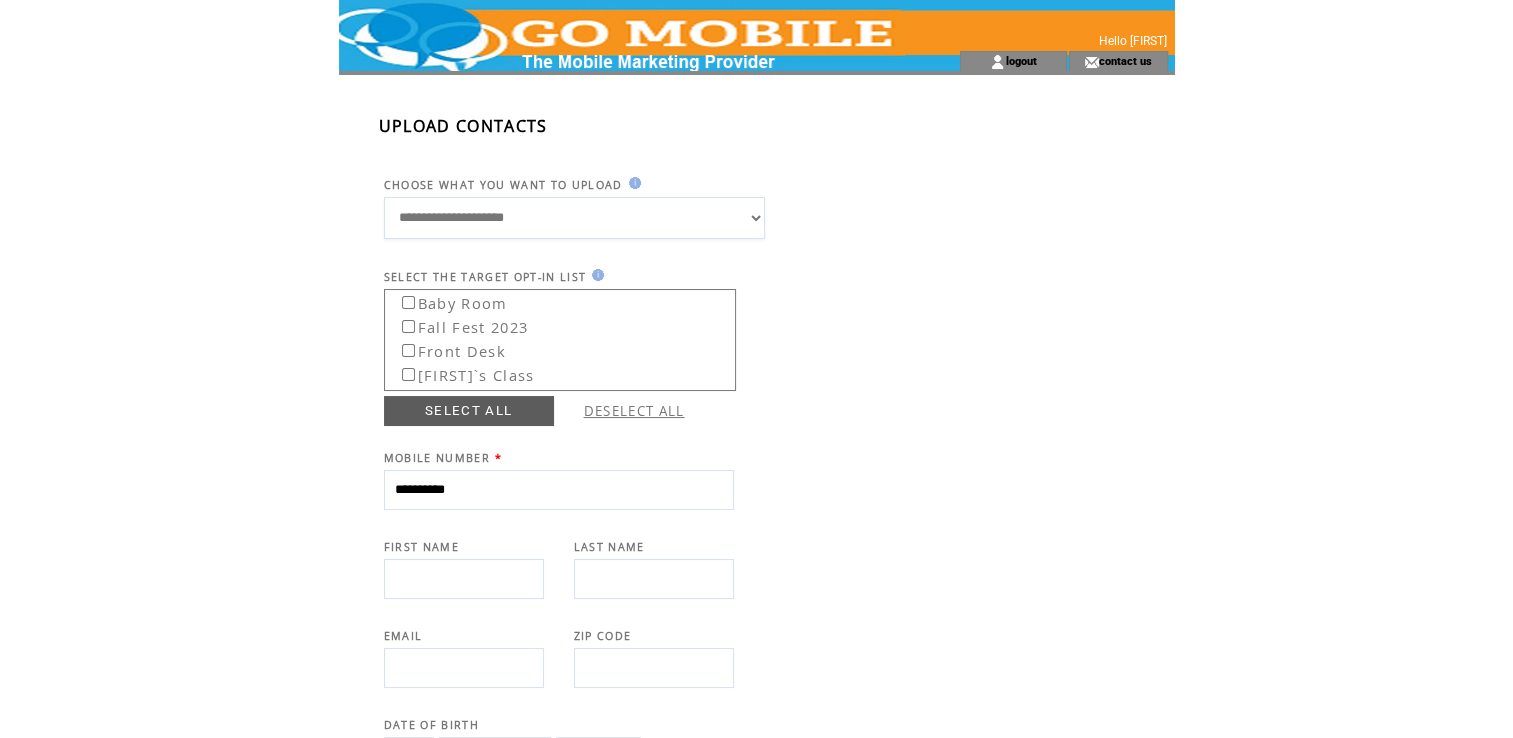 type on "**********" 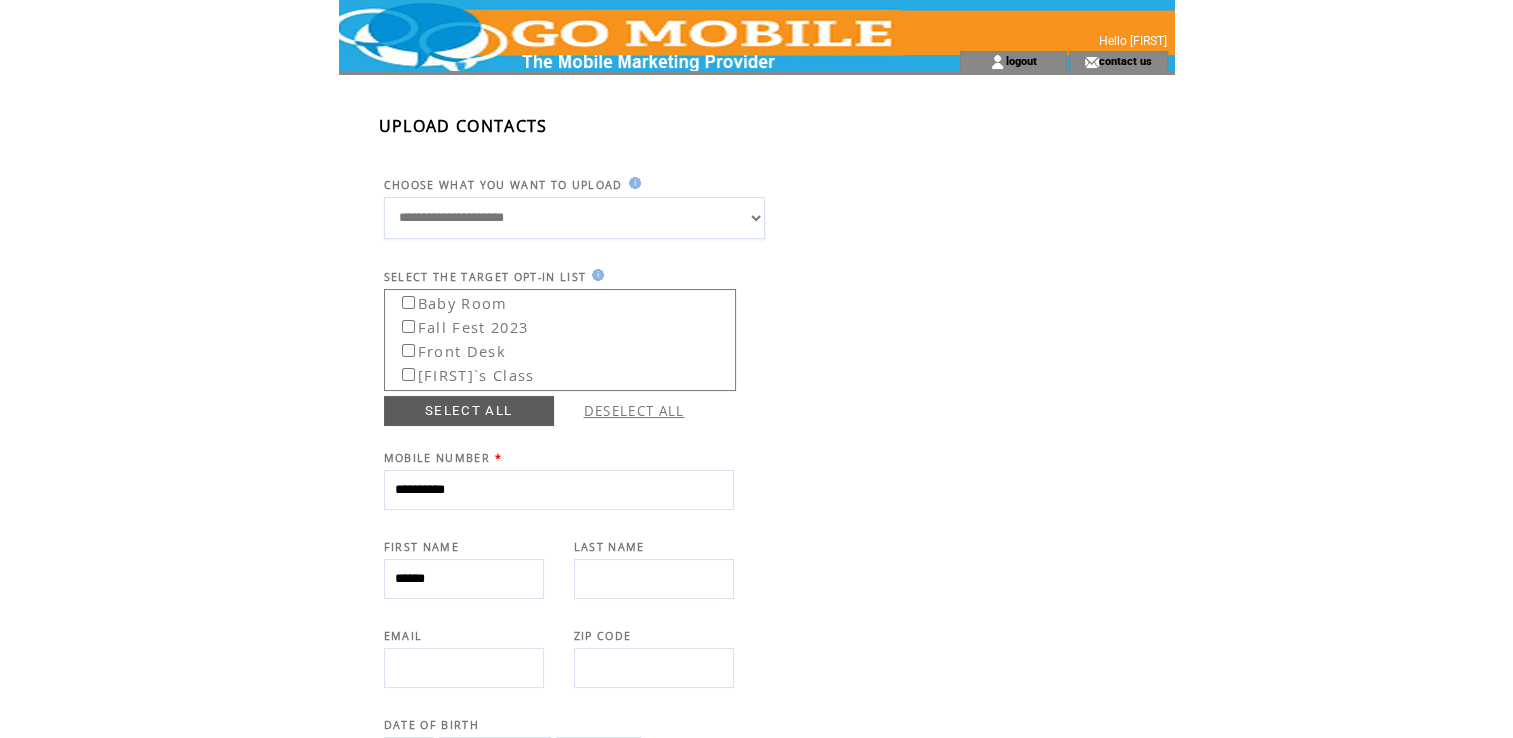 type on "******" 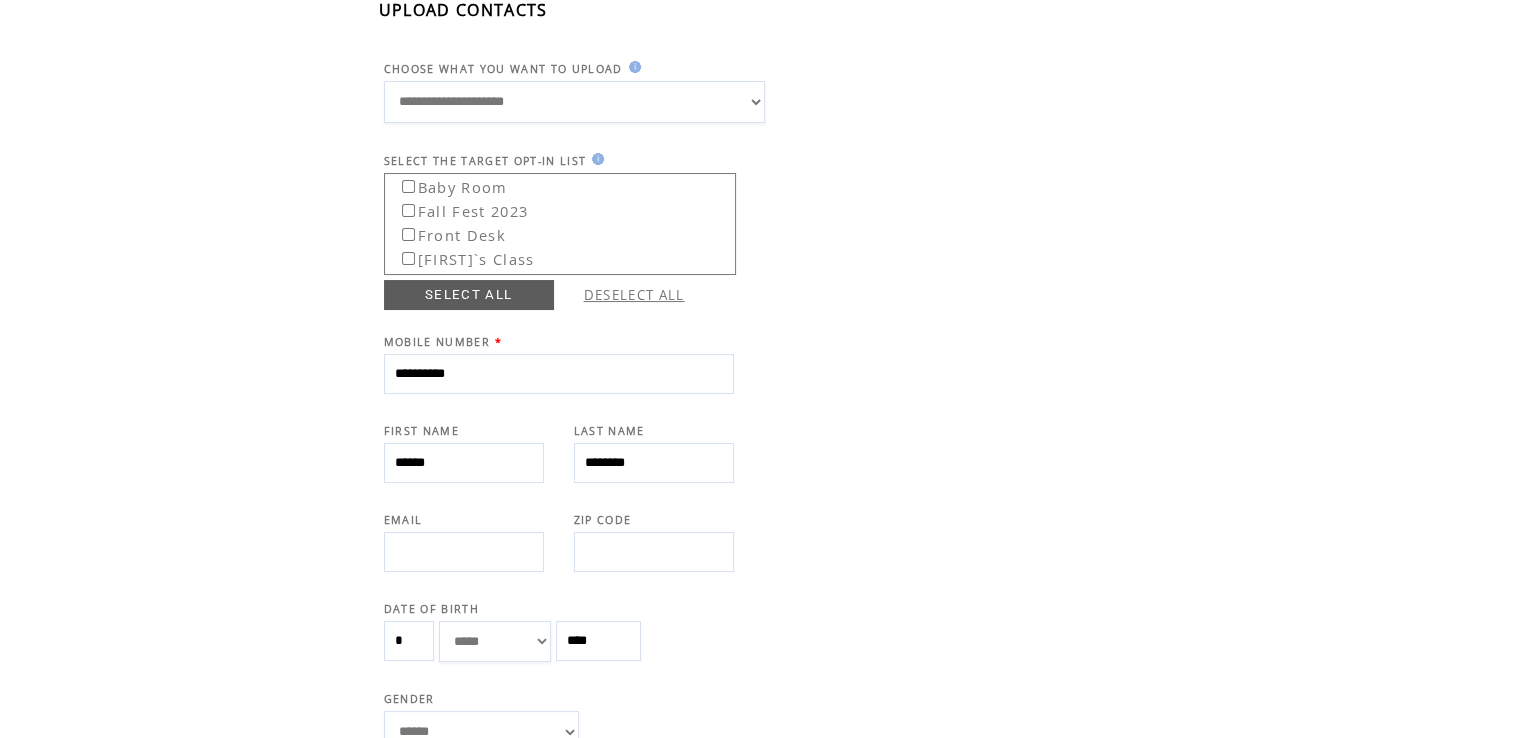 scroll, scrollTop: 0, scrollLeft: 0, axis: both 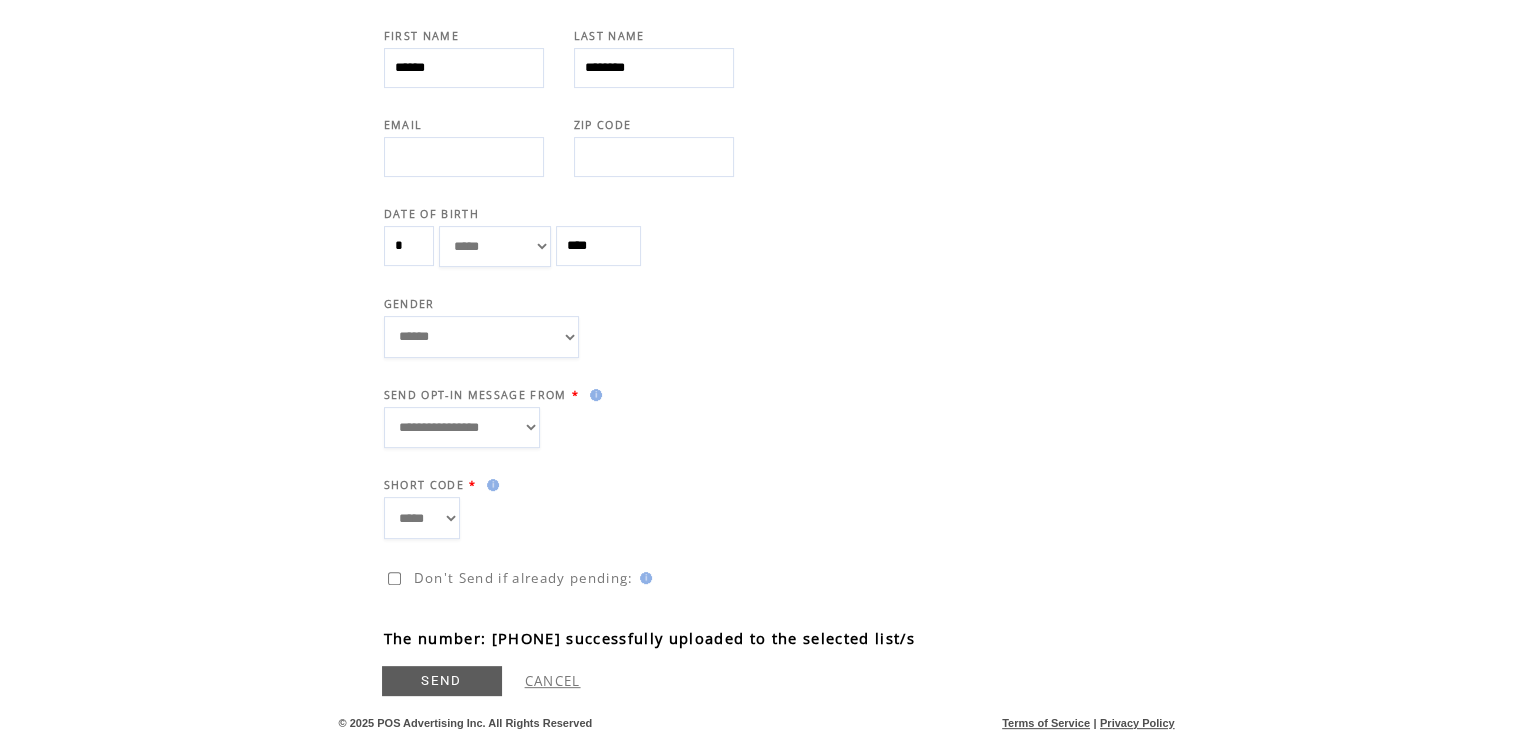 type on "********" 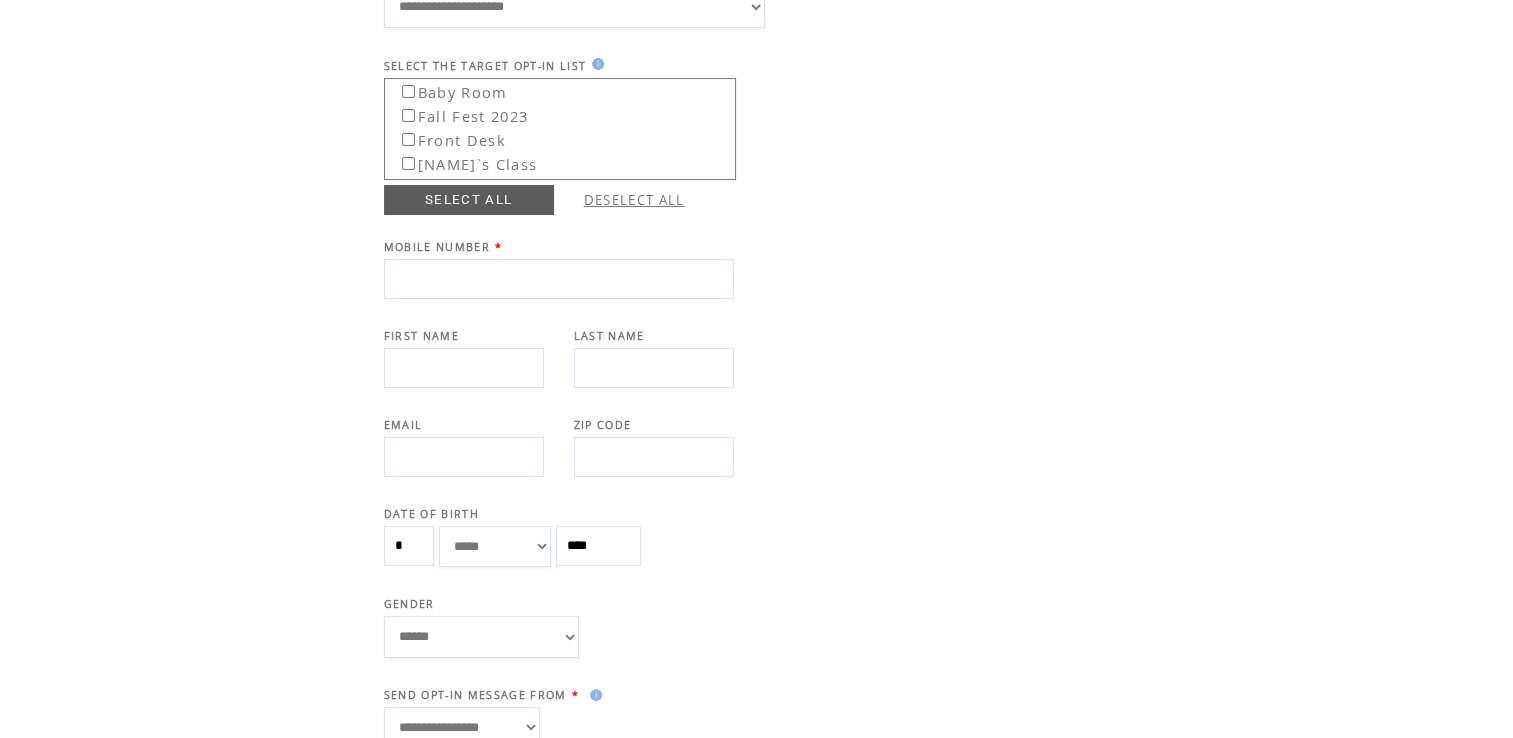 scroll, scrollTop: 0, scrollLeft: 0, axis: both 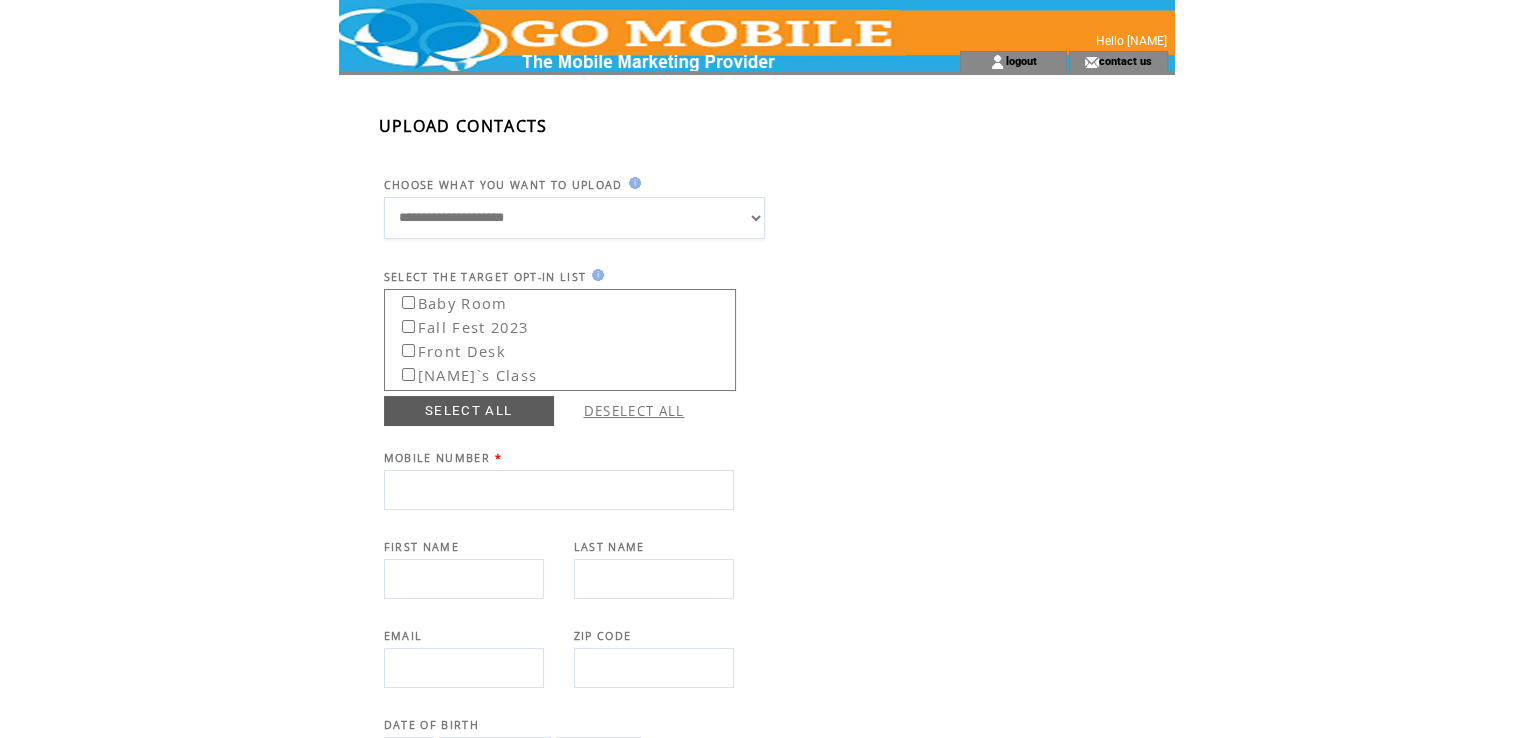 click at bounding box center [464, 579] 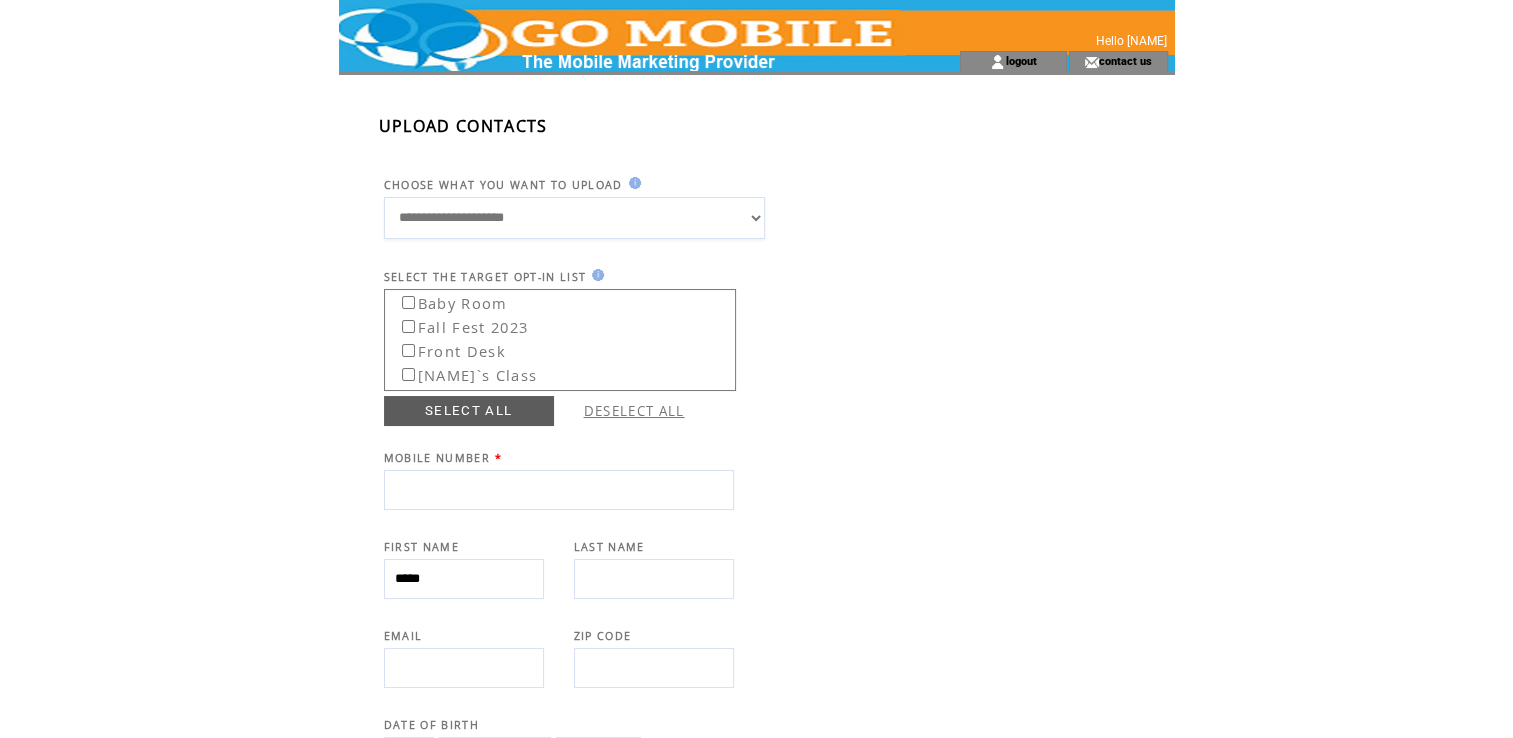 type on "*****" 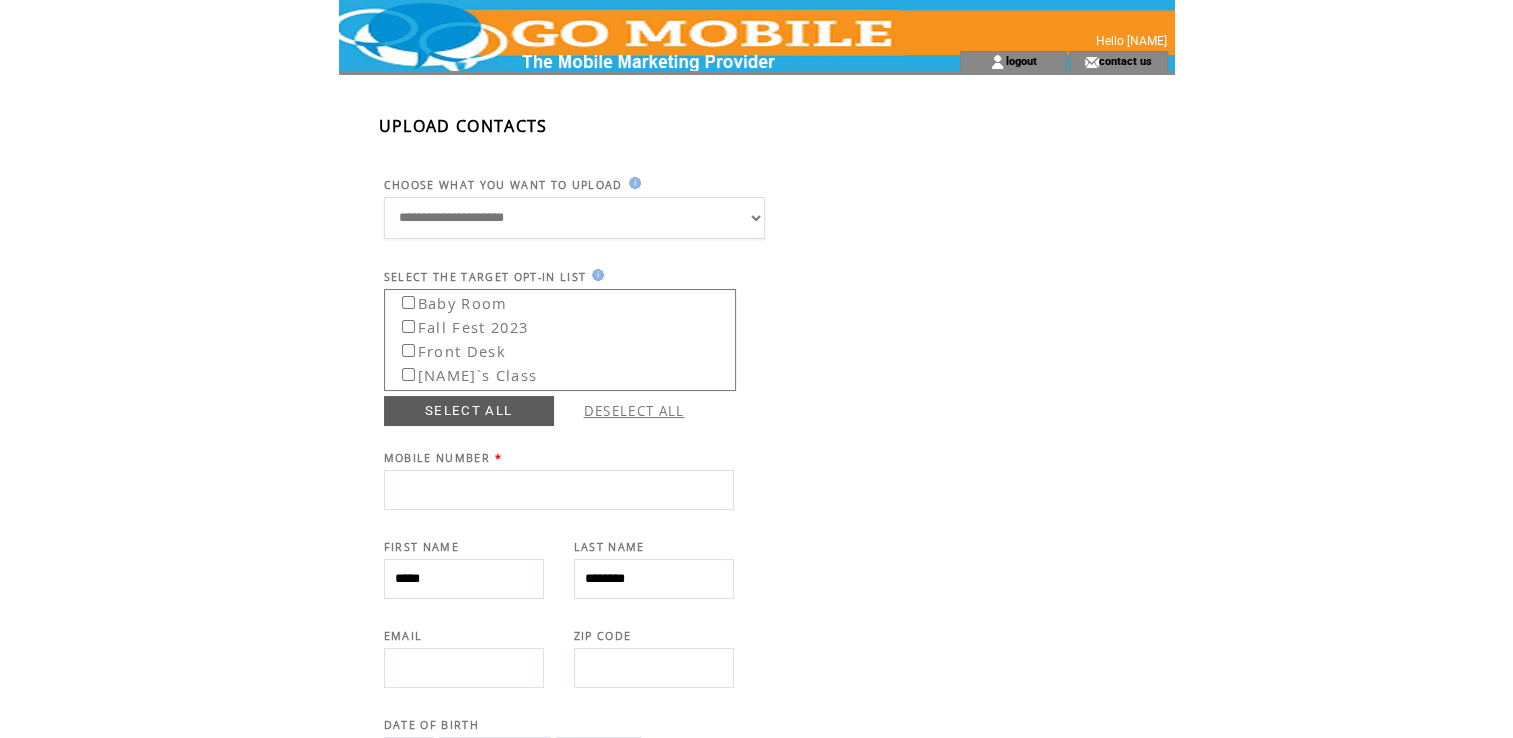 type on "********" 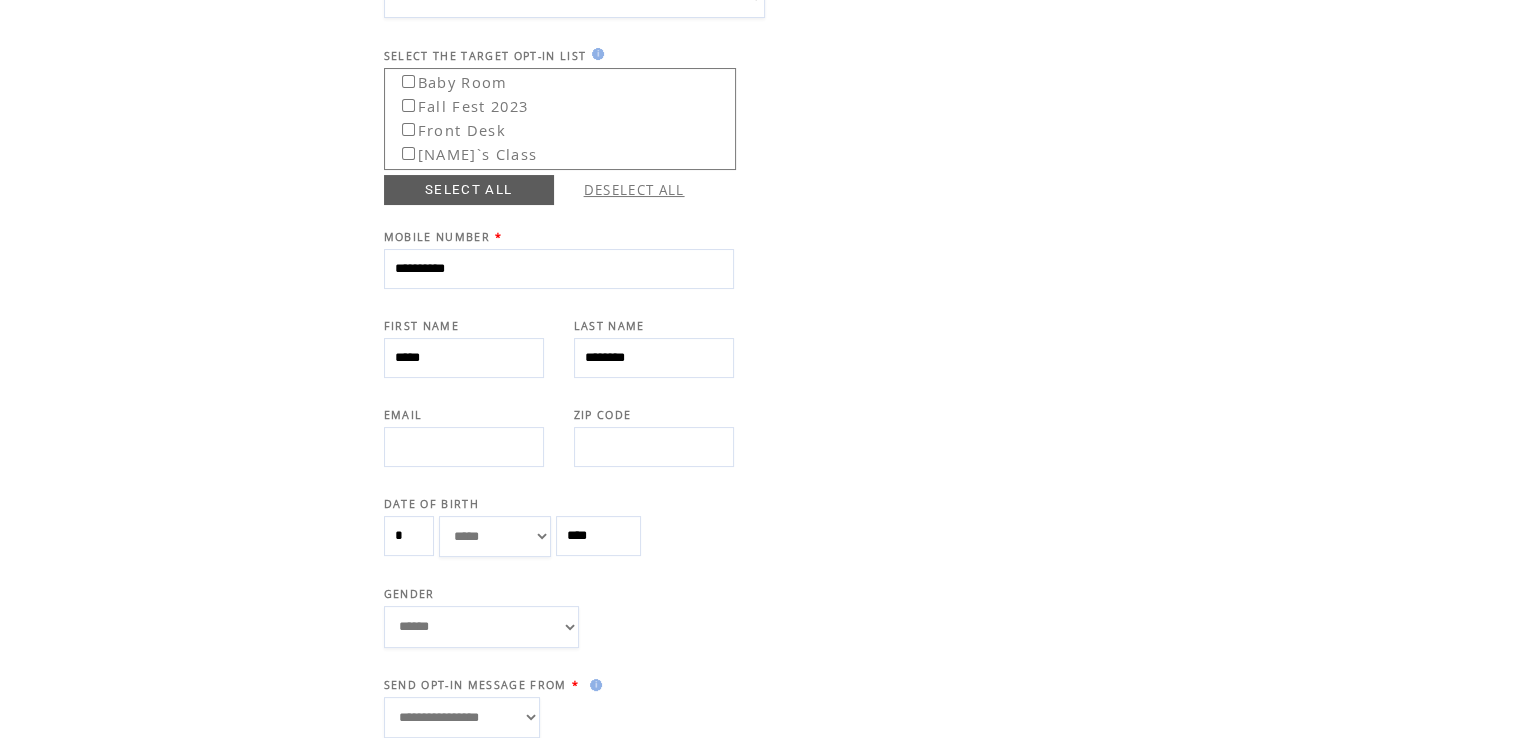scroll, scrollTop: 0, scrollLeft: 0, axis: both 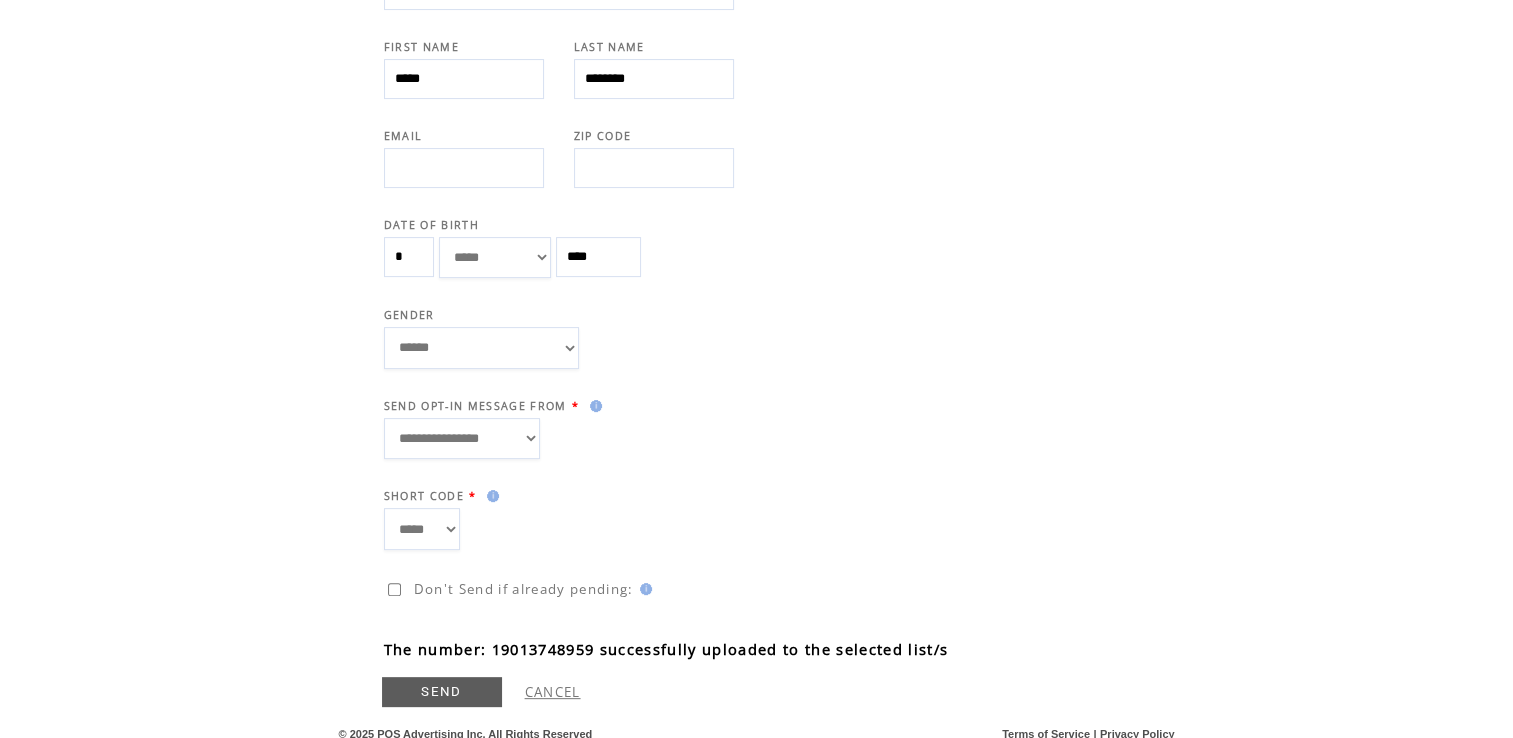 type on "**********" 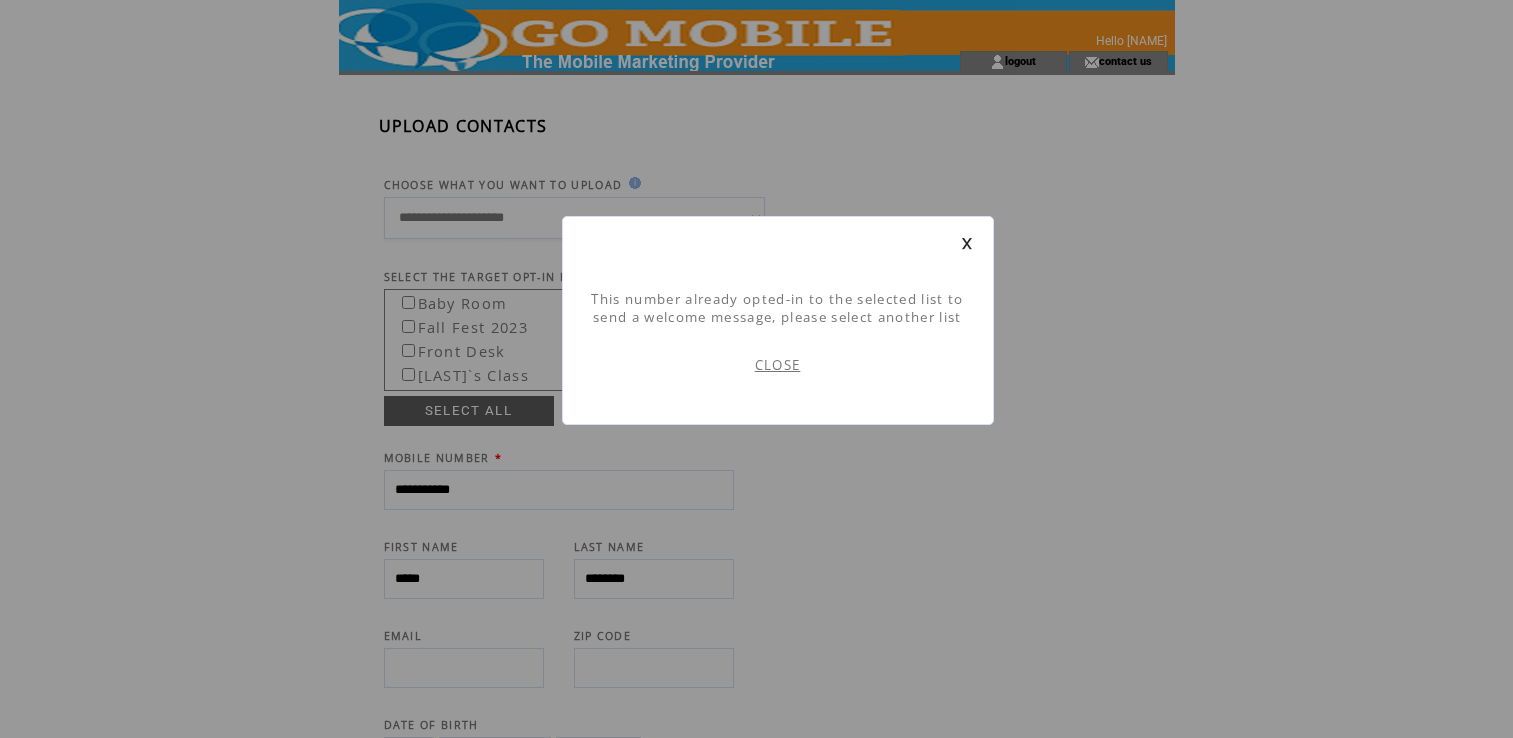 scroll, scrollTop: 0, scrollLeft: 0, axis: both 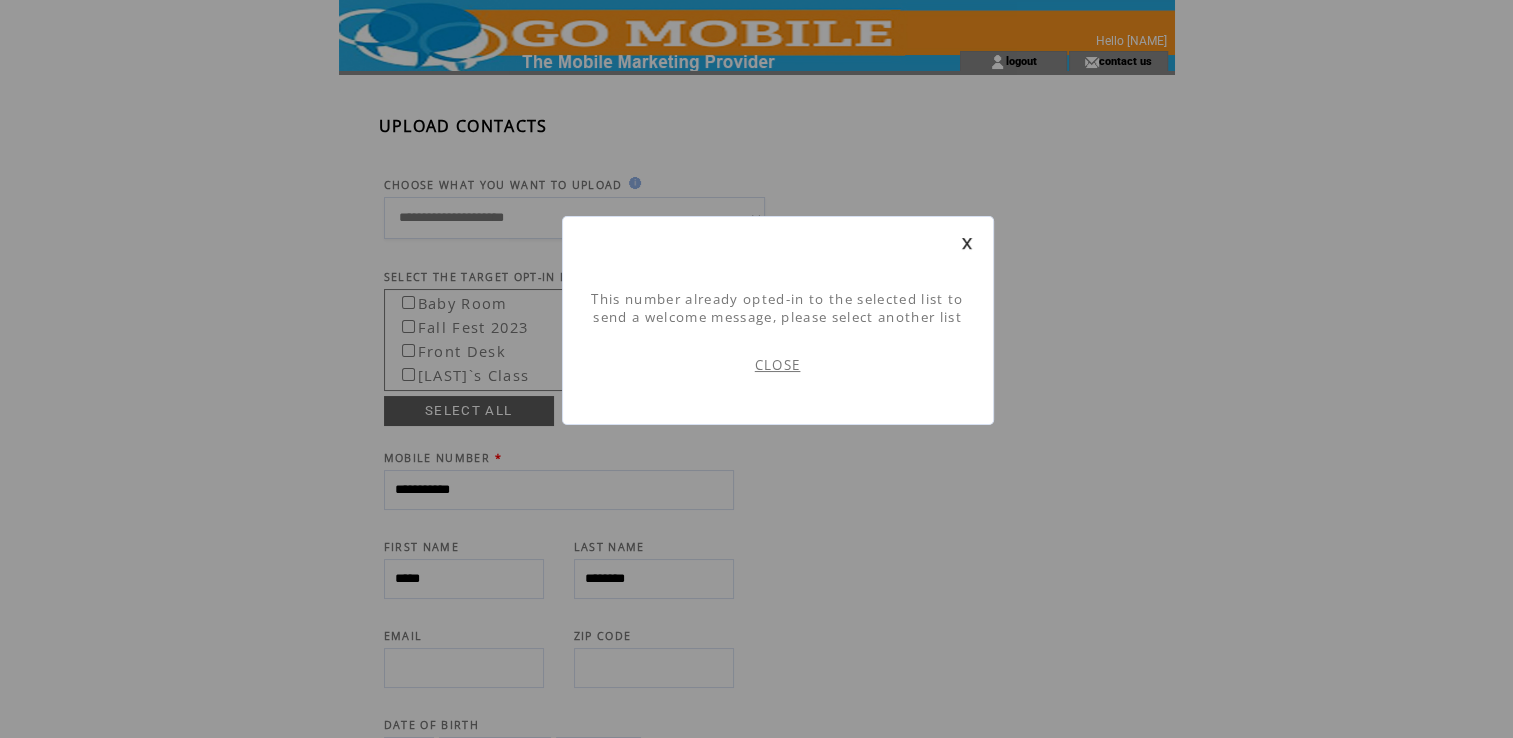 click on "CLOSE" at bounding box center (778, 365) 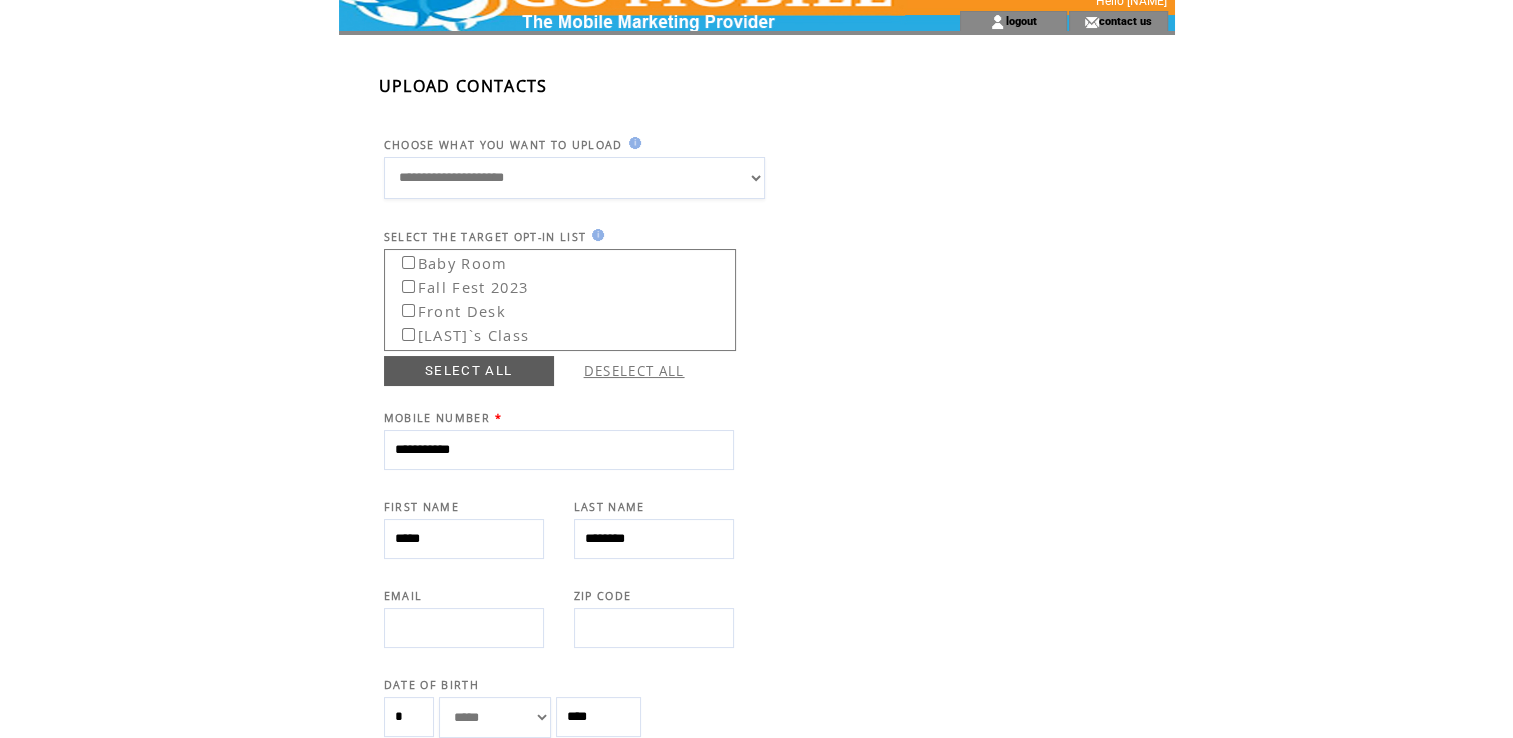 scroll, scrollTop: 0, scrollLeft: 0, axis: both 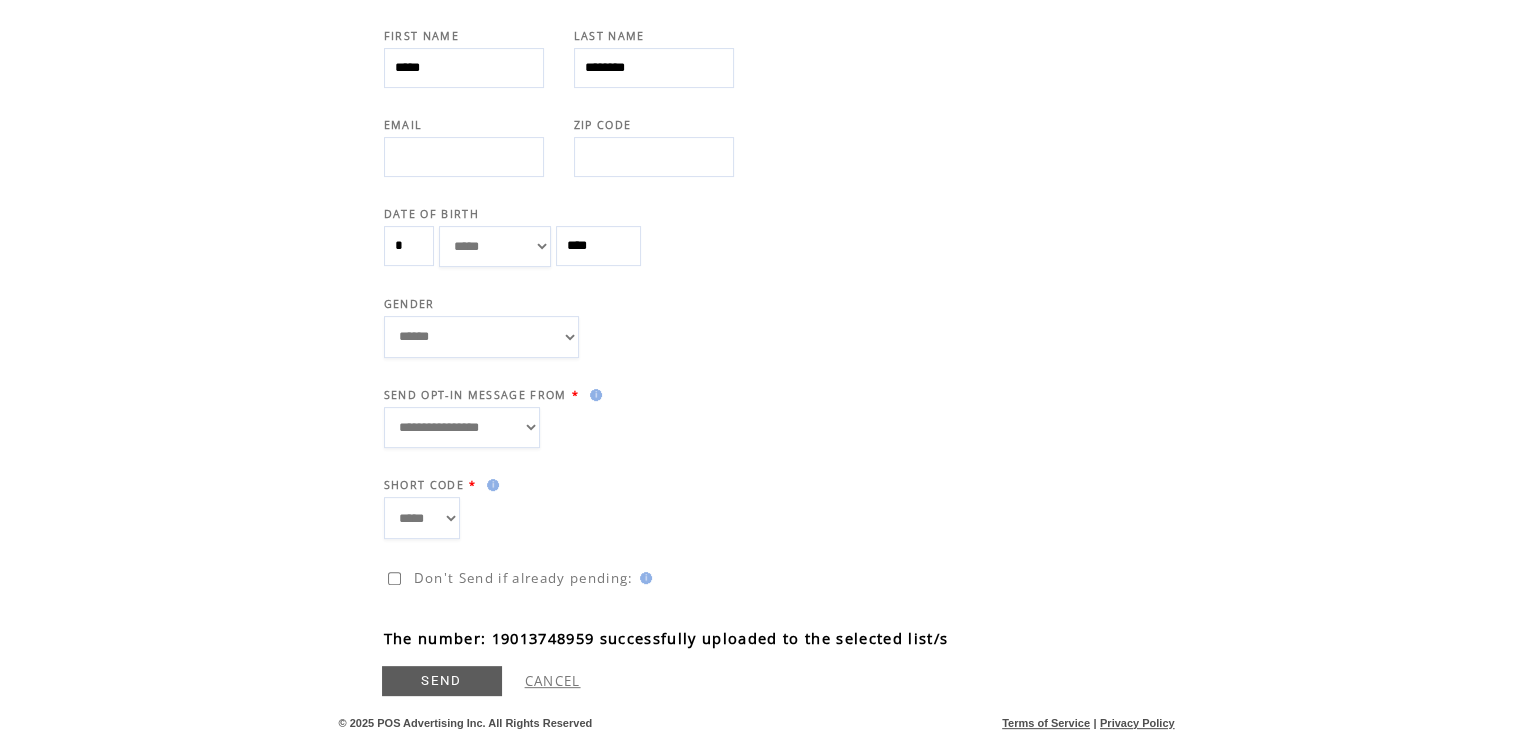 click on "*****" at bounding box center (464, 68) 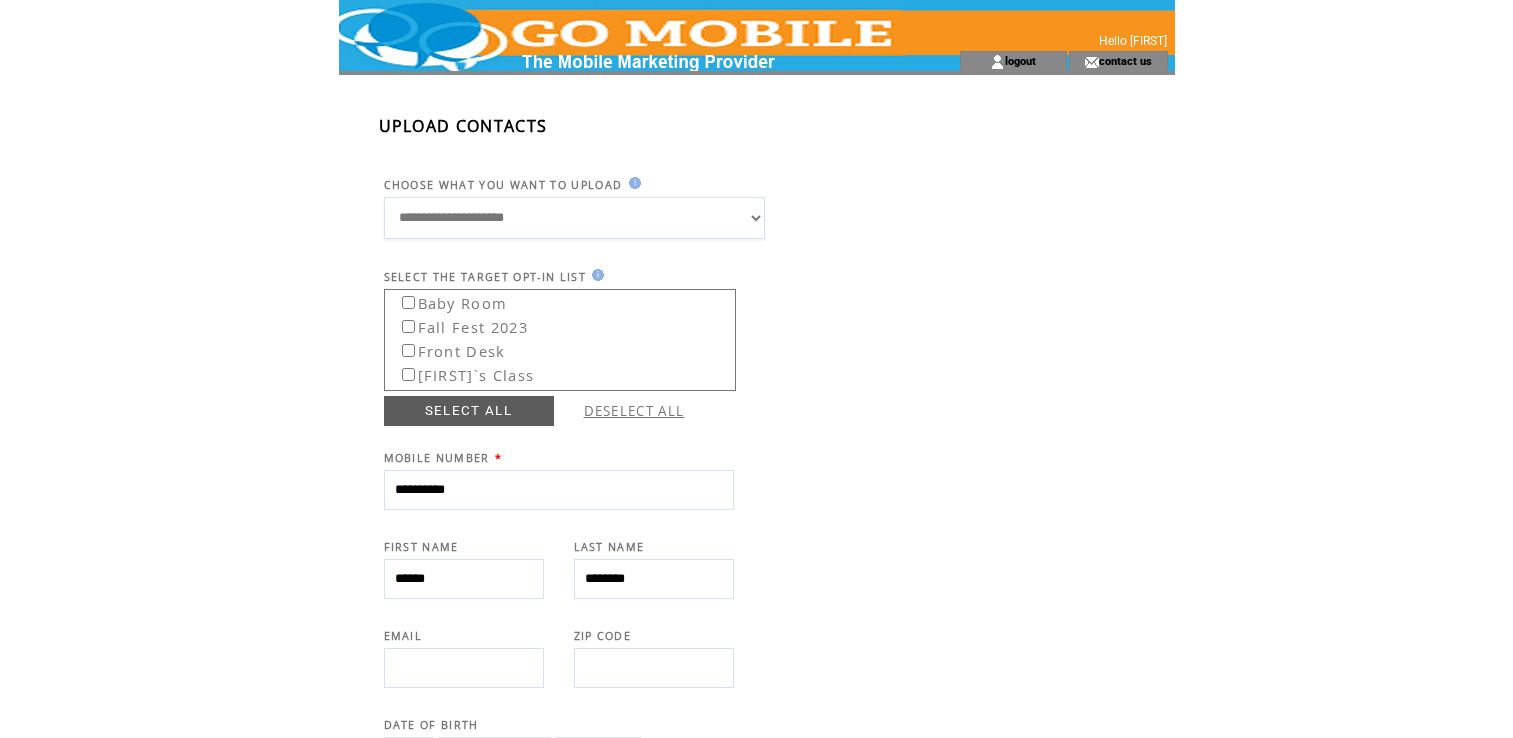 scroll, scrollTop: 511, scrollLeft: 0, axis: vertical 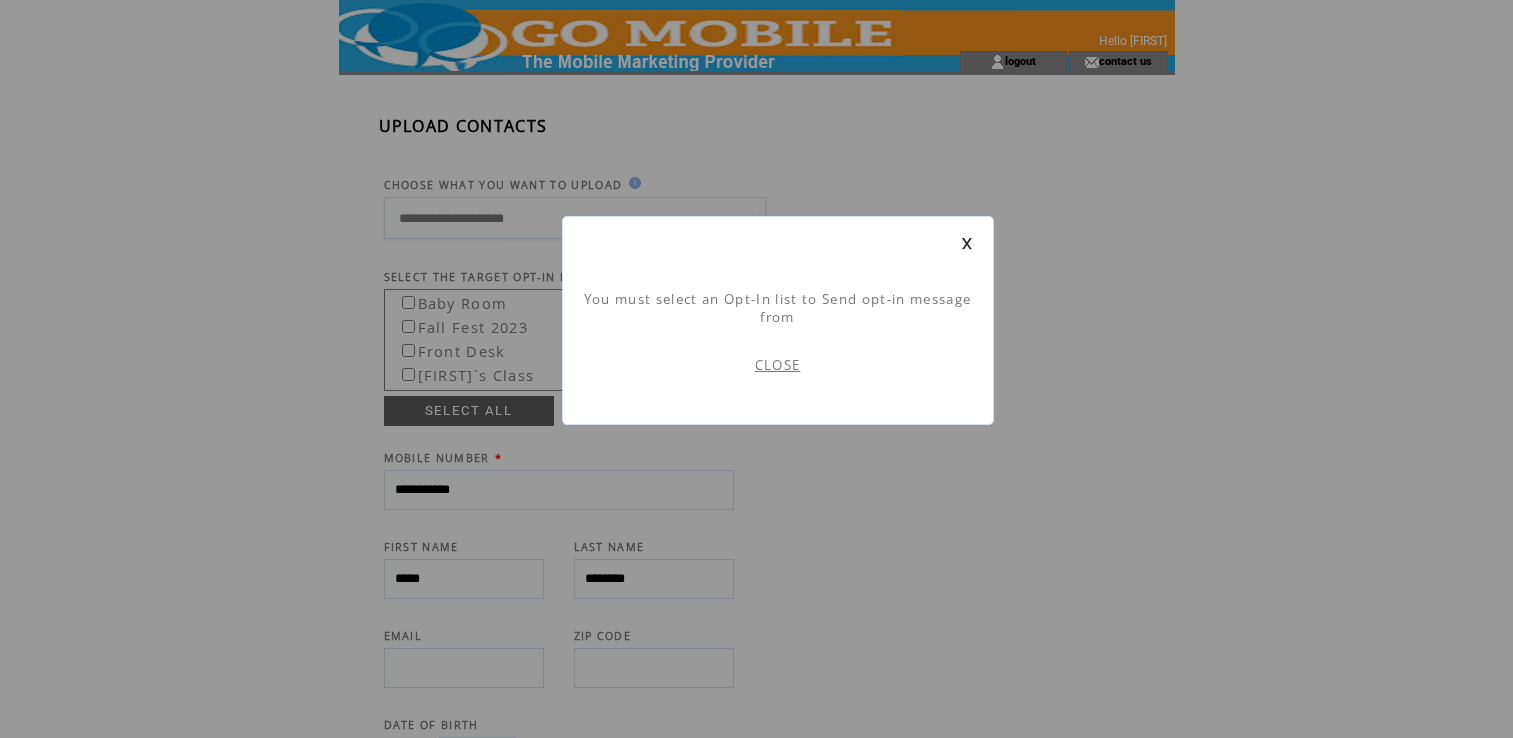 select on "******" 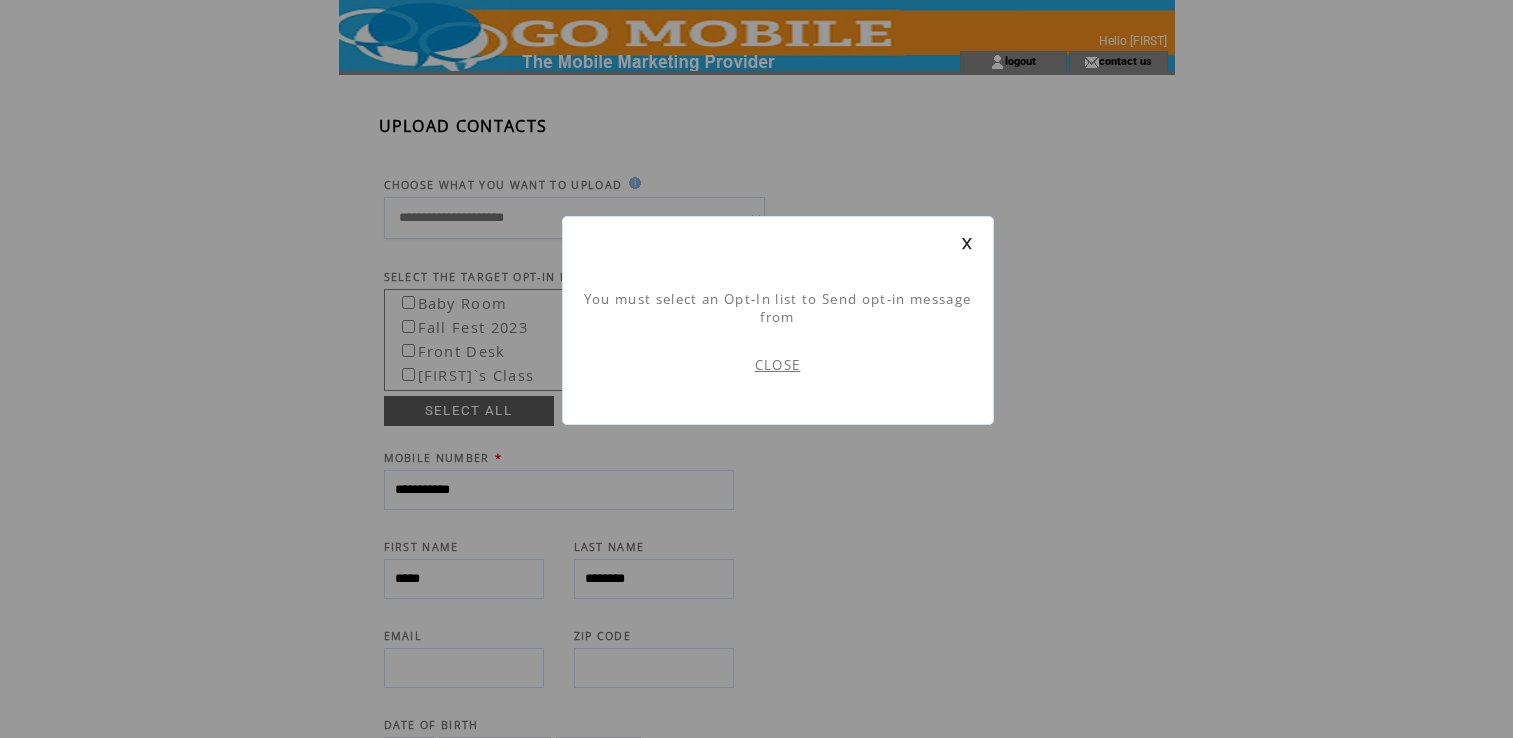 scroll, scrollTop: 0, scrollLeft: 0, axis: both 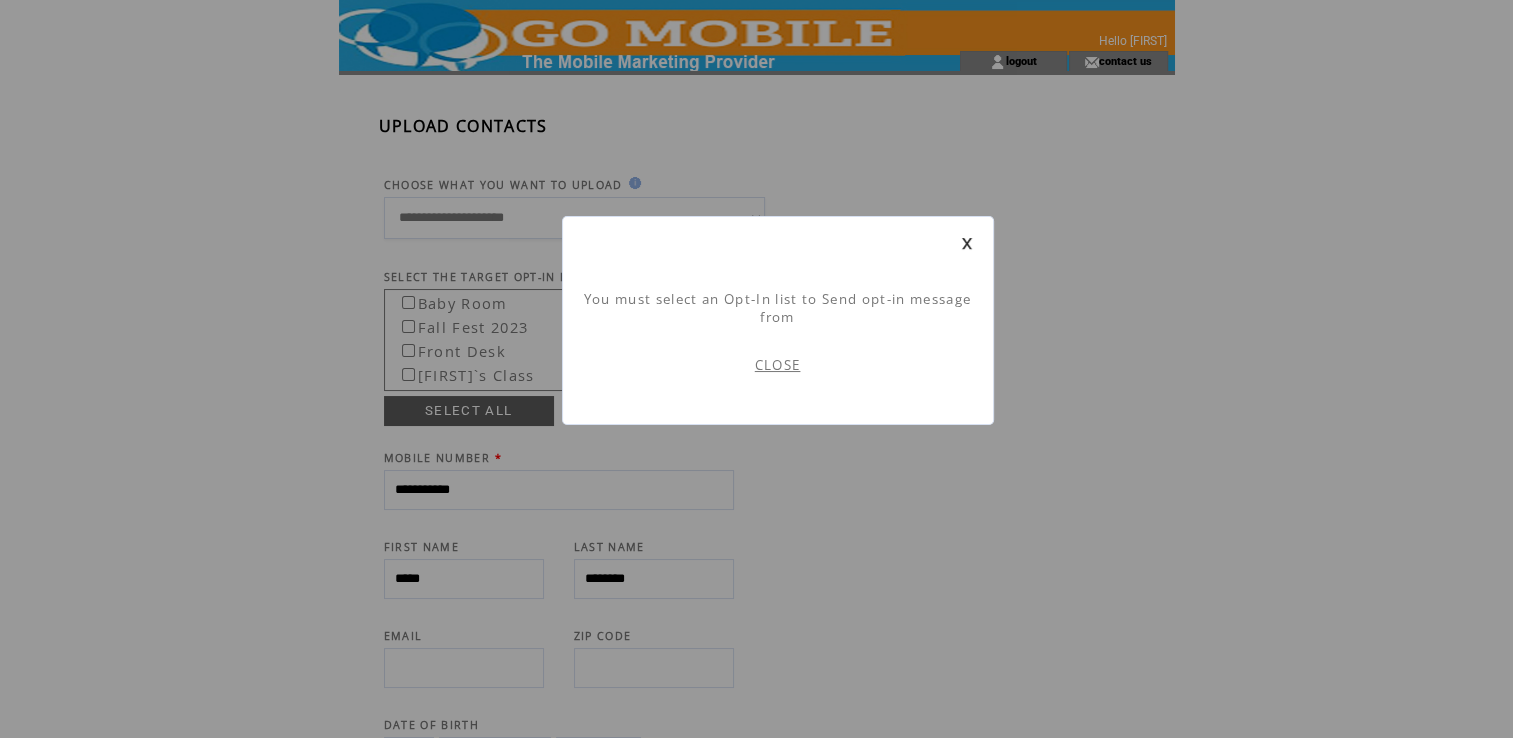 click on "CLOSE" at bounding box center [778, 365] 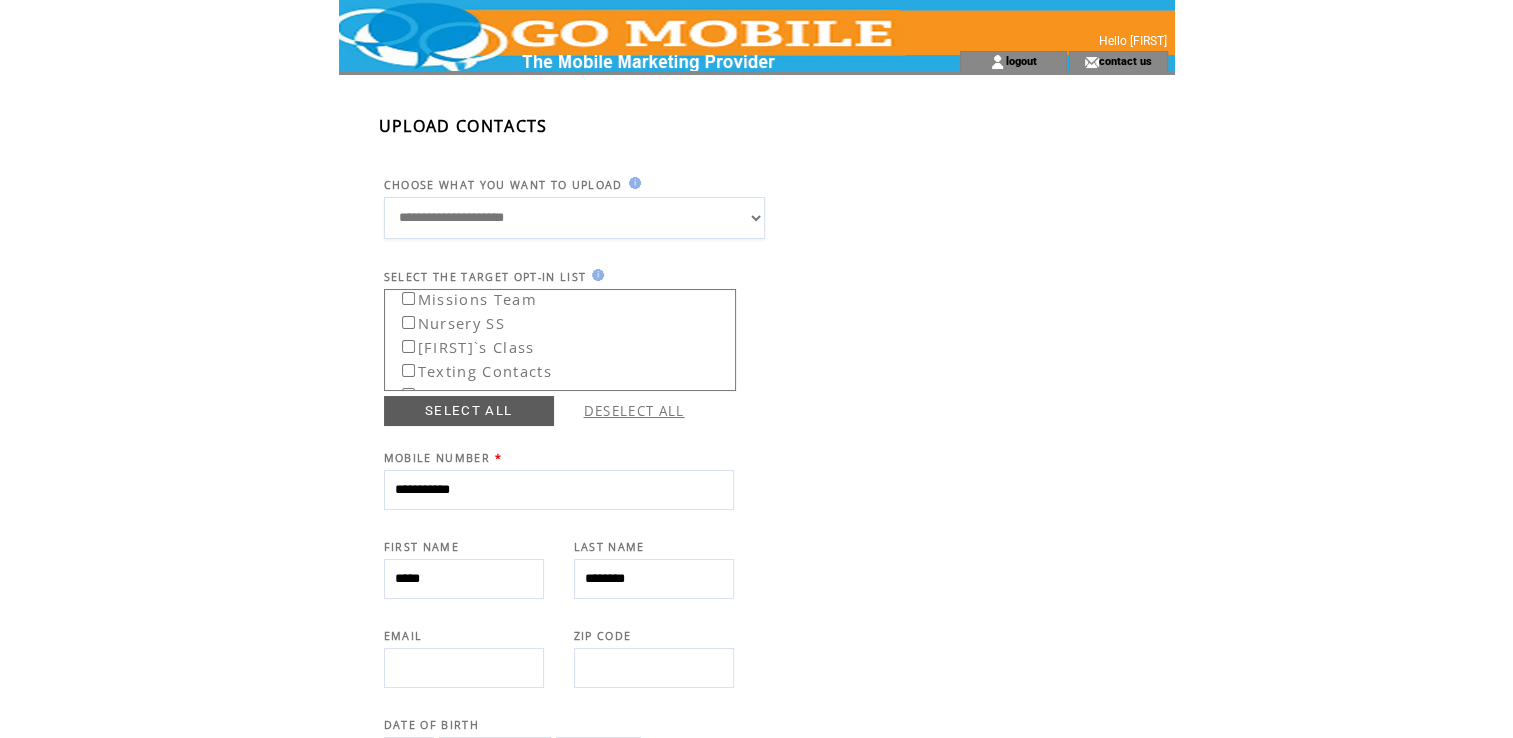 scroll, scrollTop: 0, scrollLeft: 0, axis: both 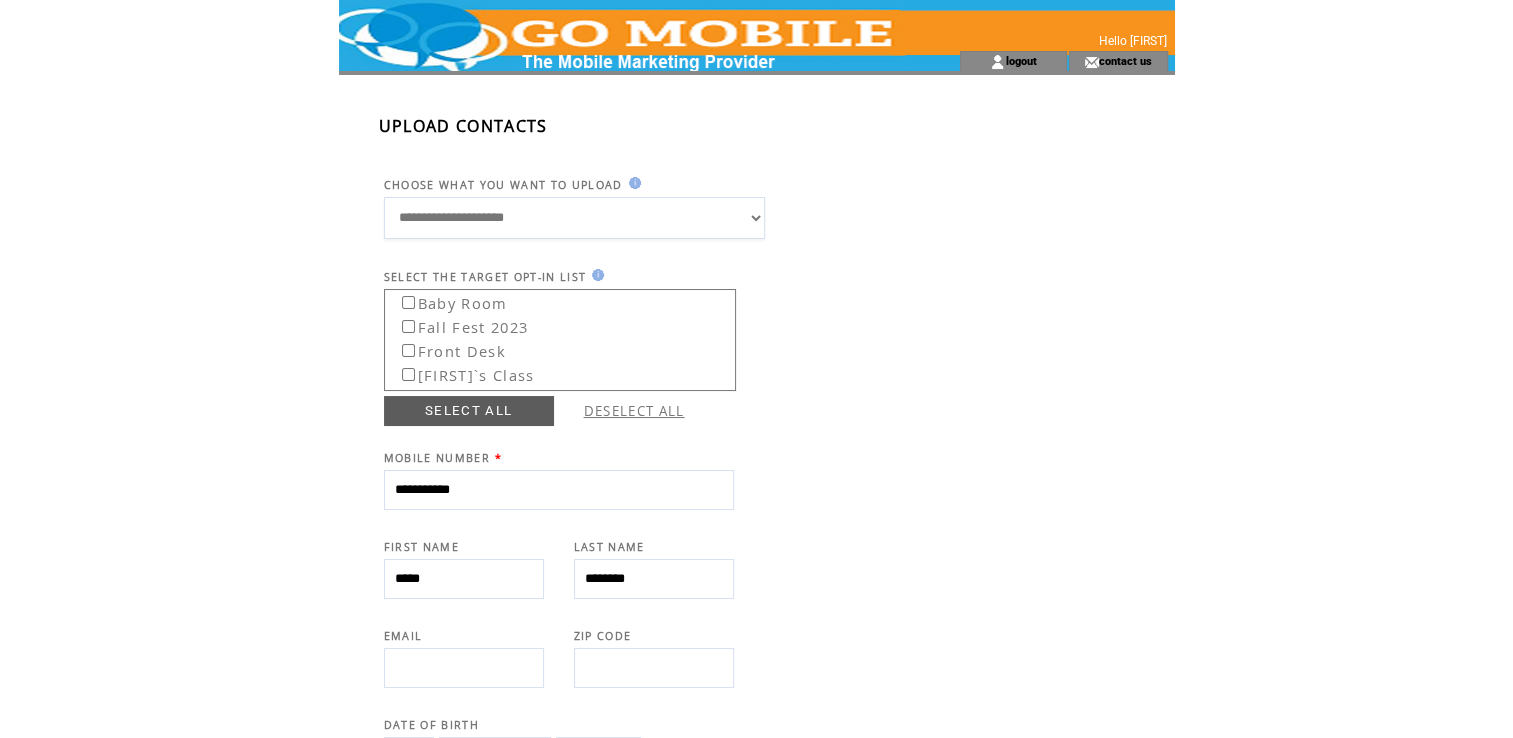 click on "**********" at bounding box center [575, 218] 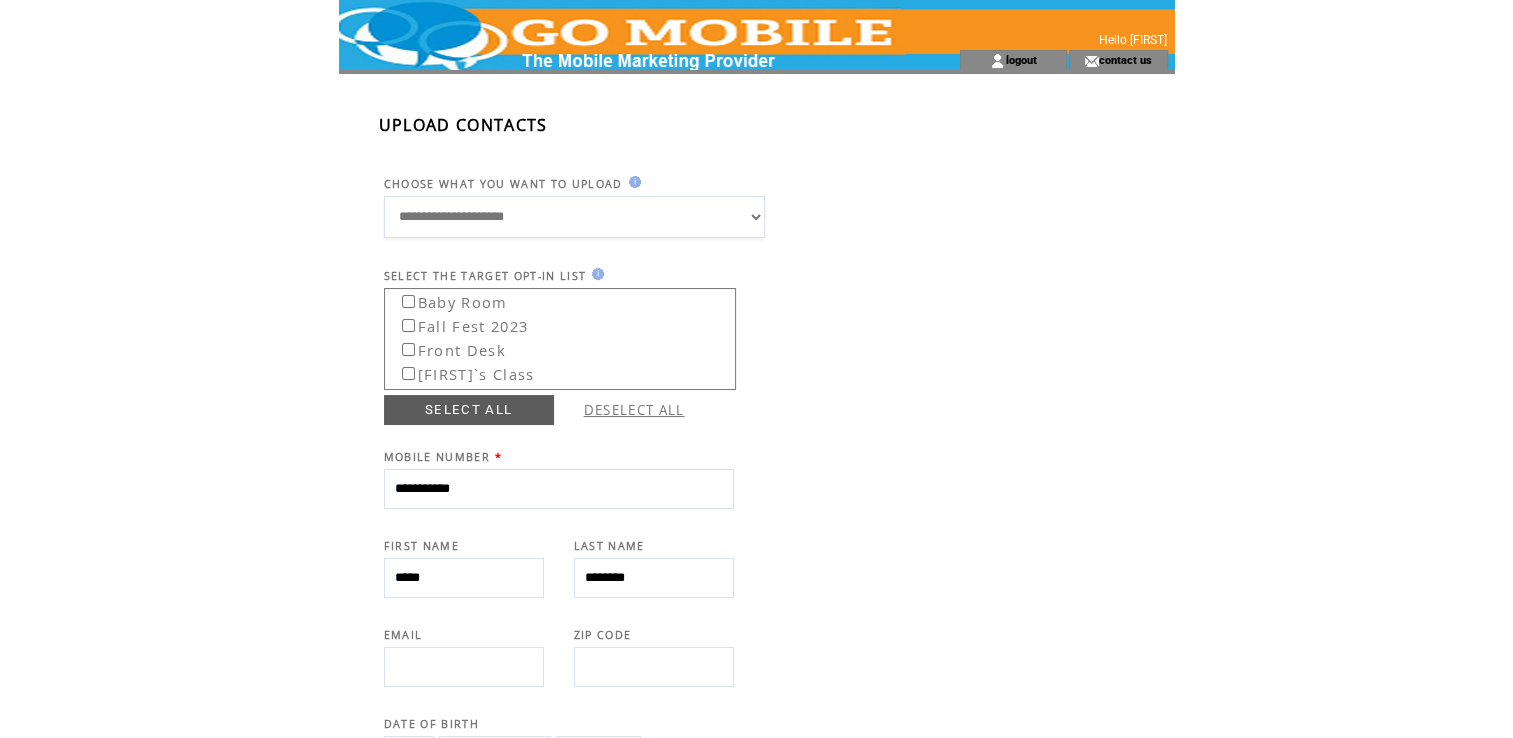 scroll, scrollTop: 0, scrollLeft: 0, axis: both 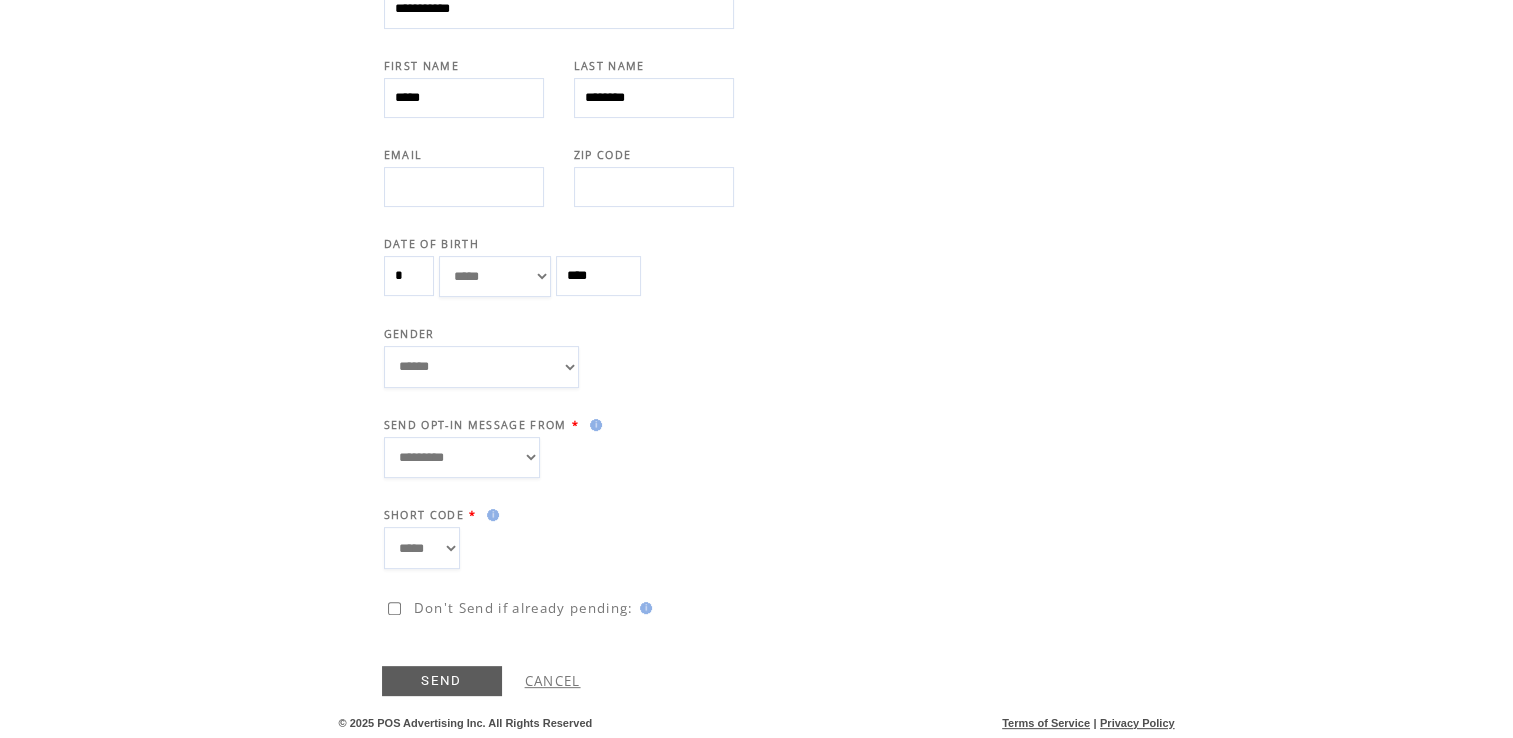 click on "SEND" at bounding box center [442, 681] 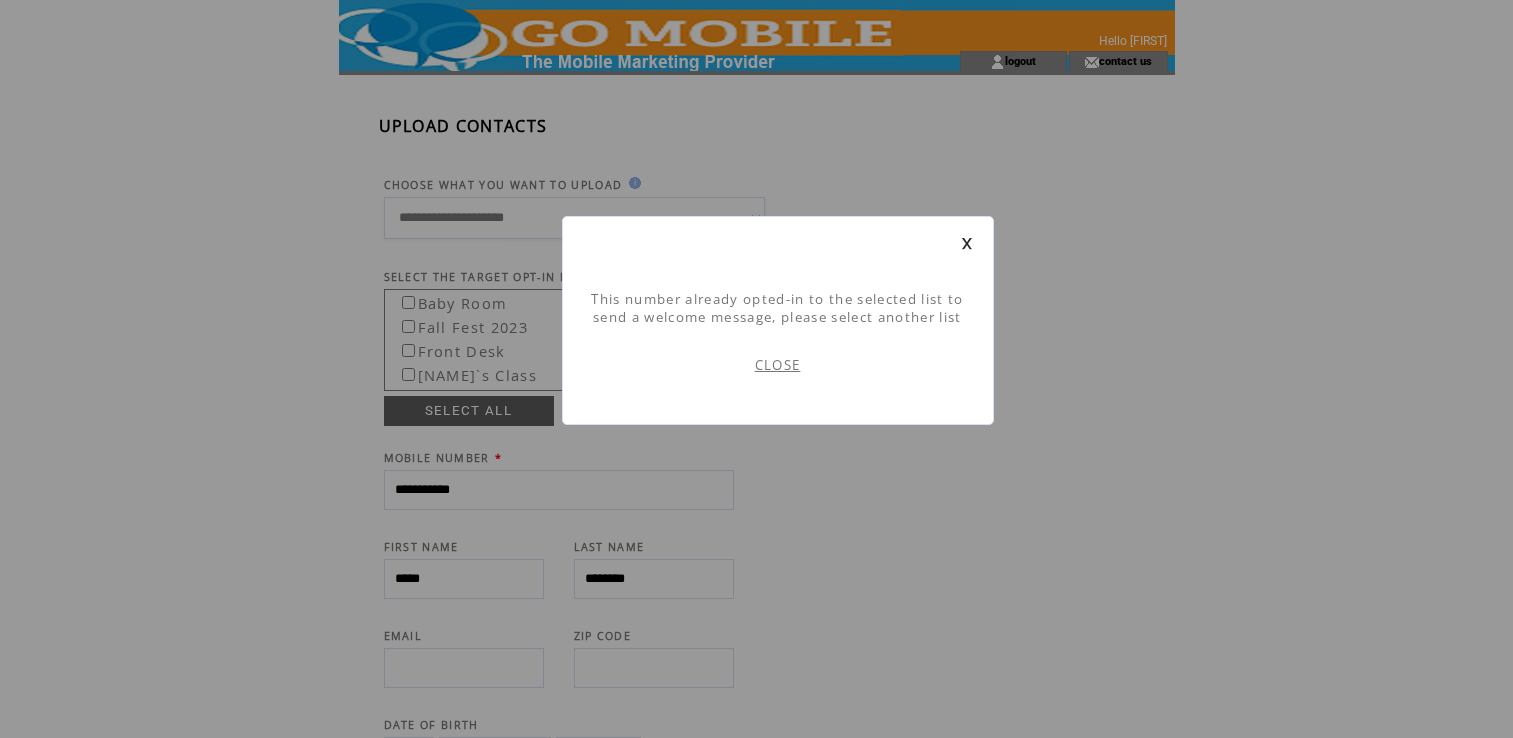scroll, scrollTop: 0, scrollLeft: 0, axis: both 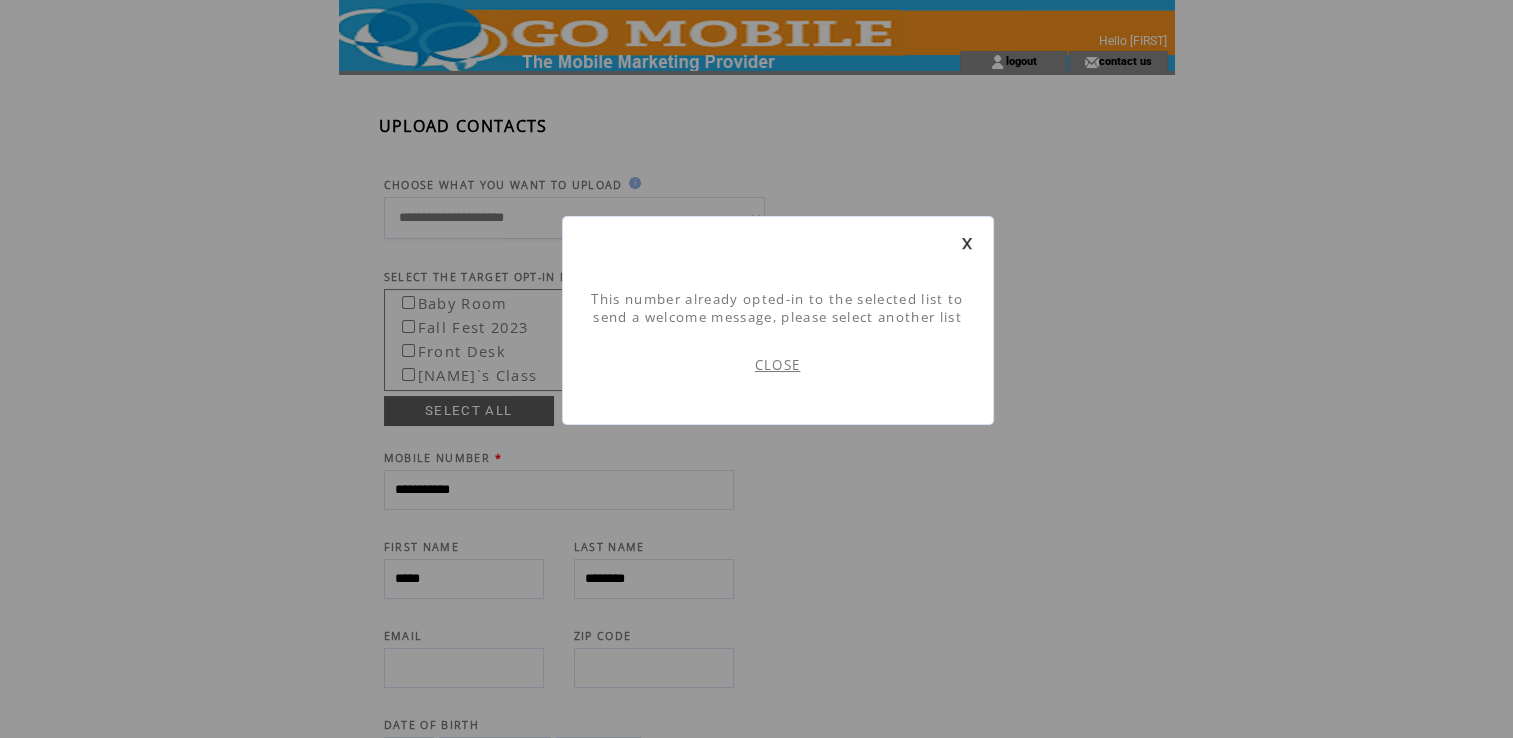 click on "CLOSE" at bounding box center [778, 365] 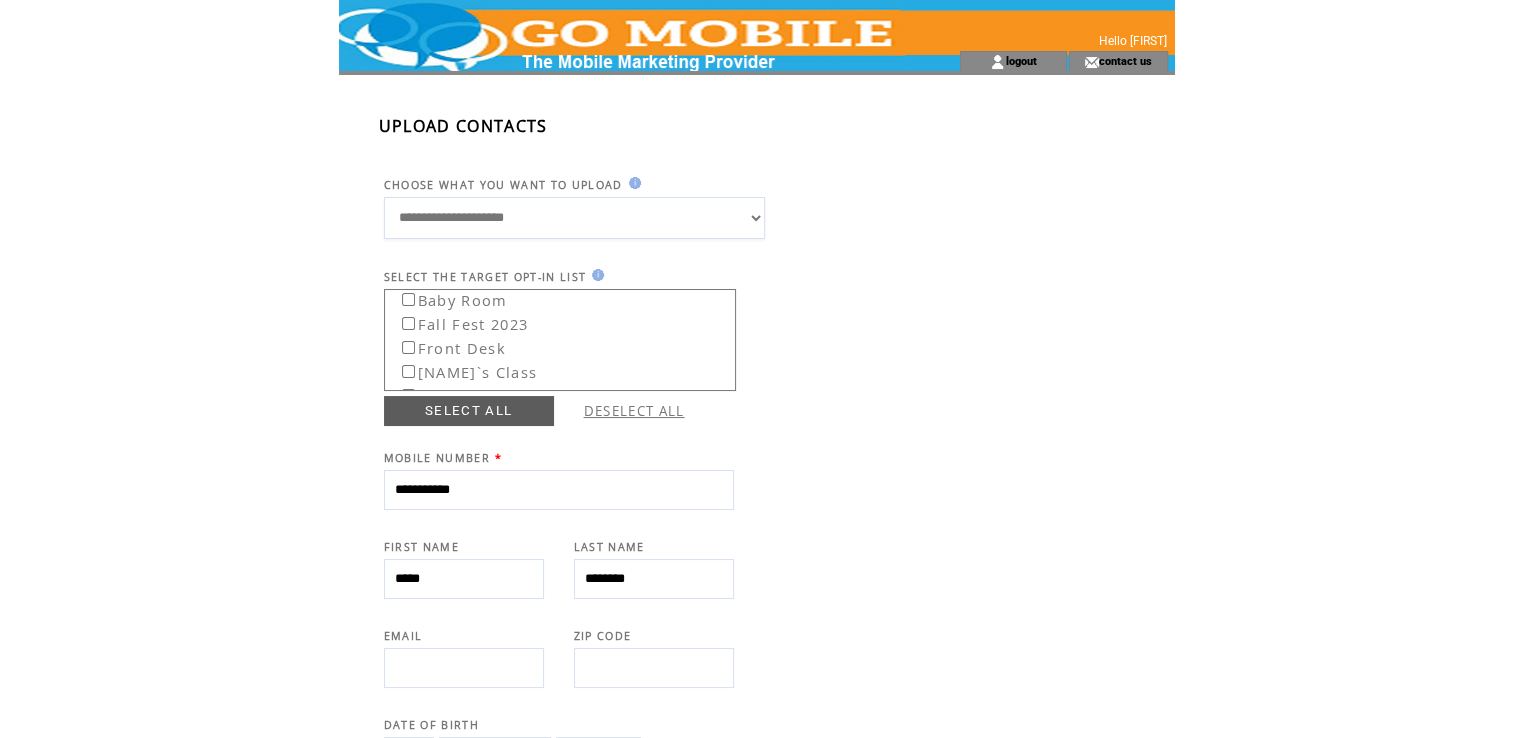scroll, scrollTop: 0, scrollLeft: 0, axis: both 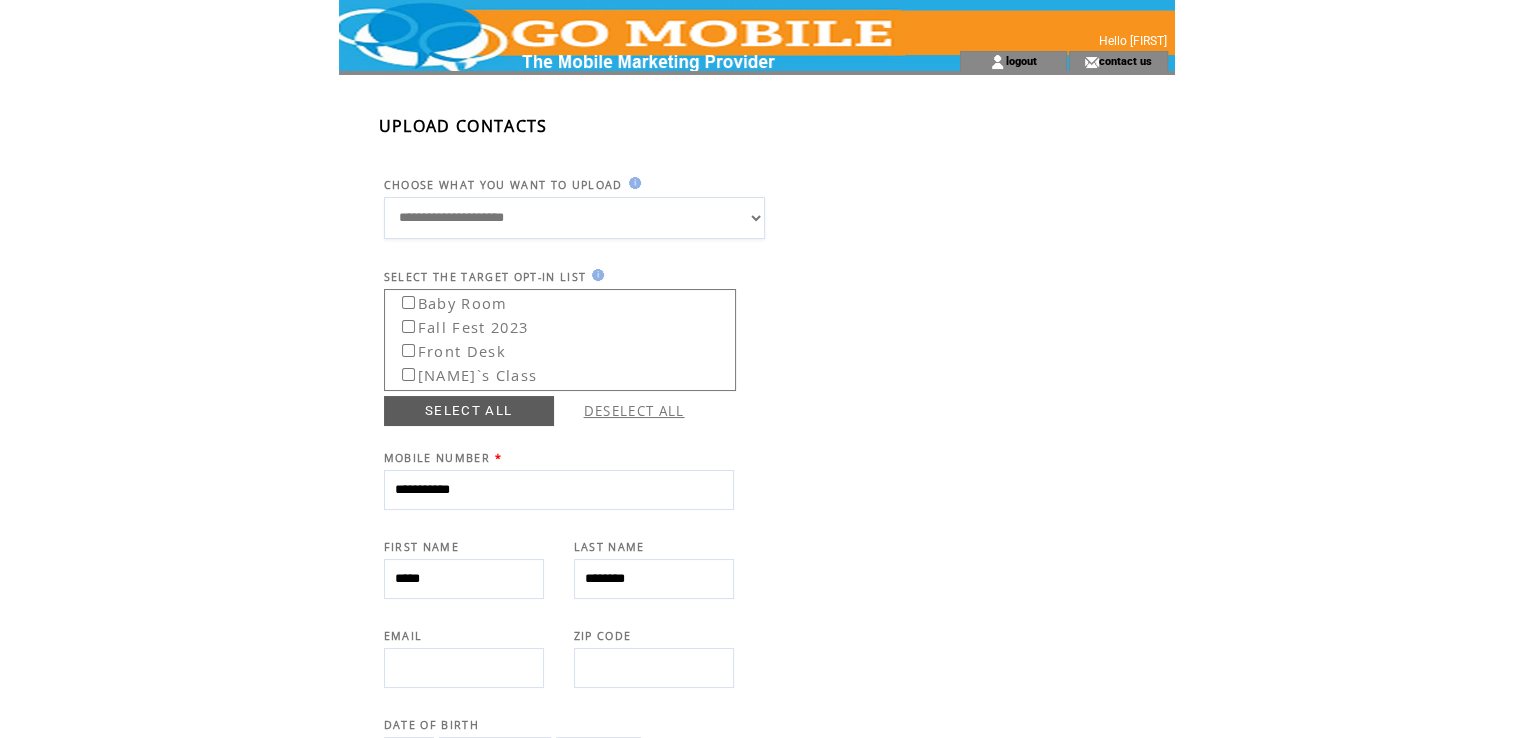 click at bounding box center [613, 25] 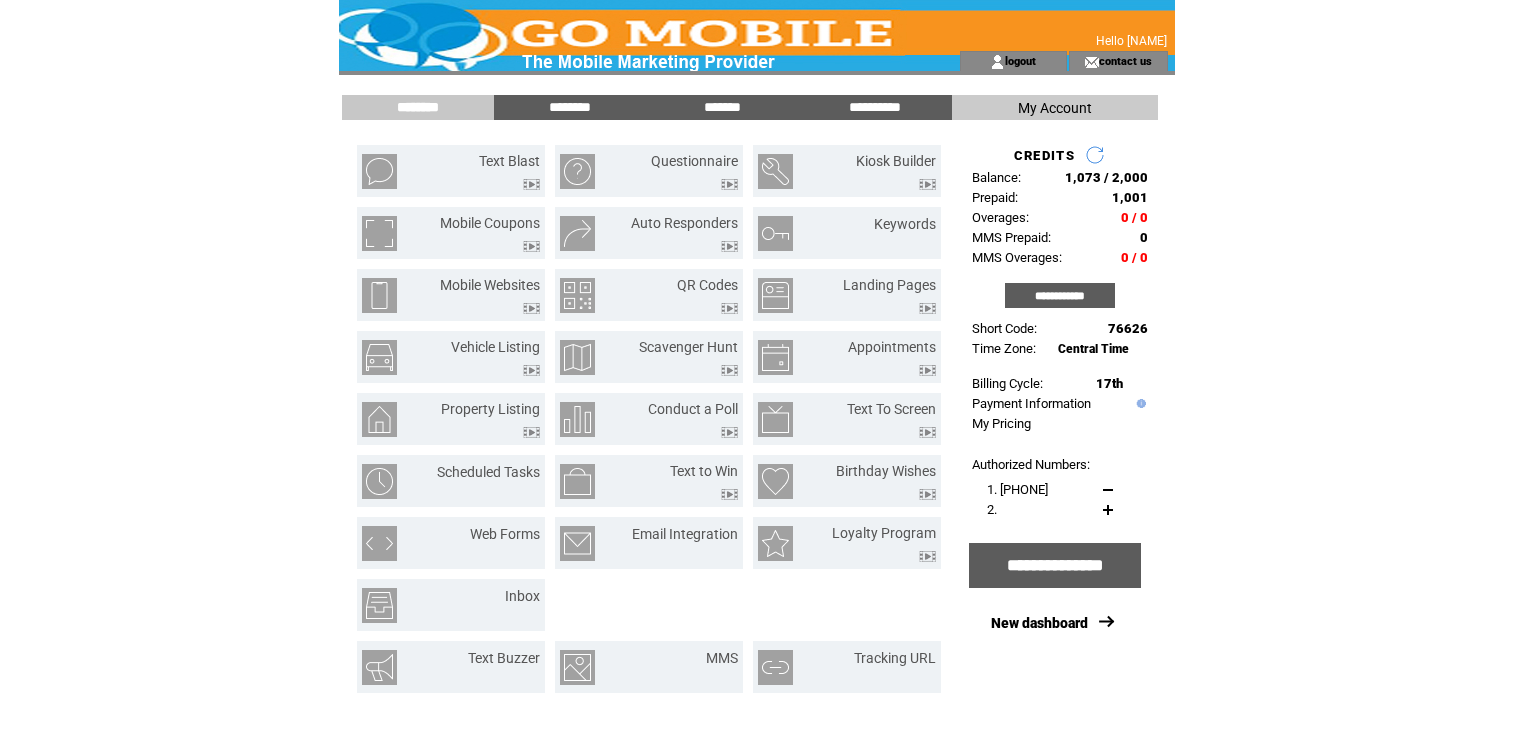 scroll, scrollTop: 0, scrollLeft: 0, axis: both 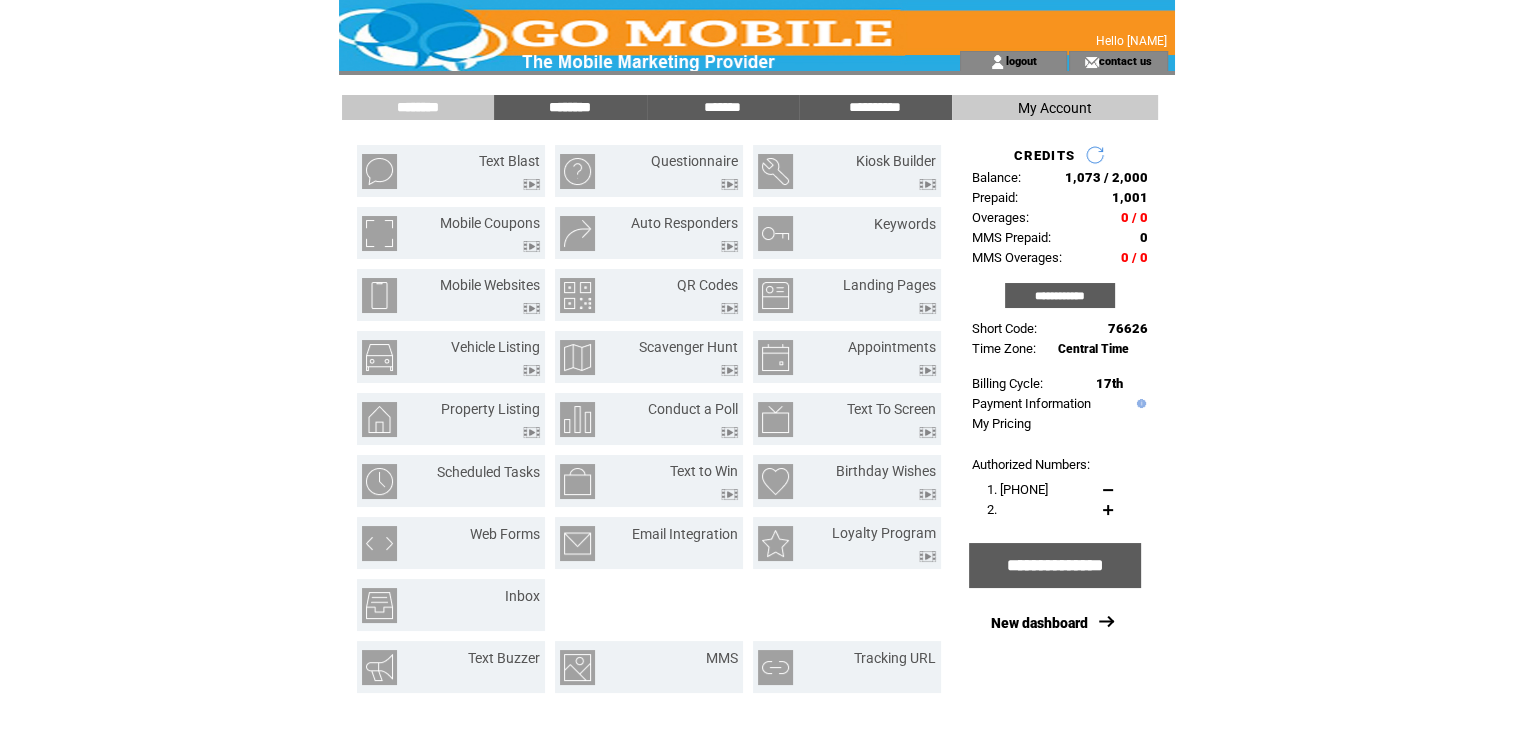 click on "********" at bounding box center [570, 107] 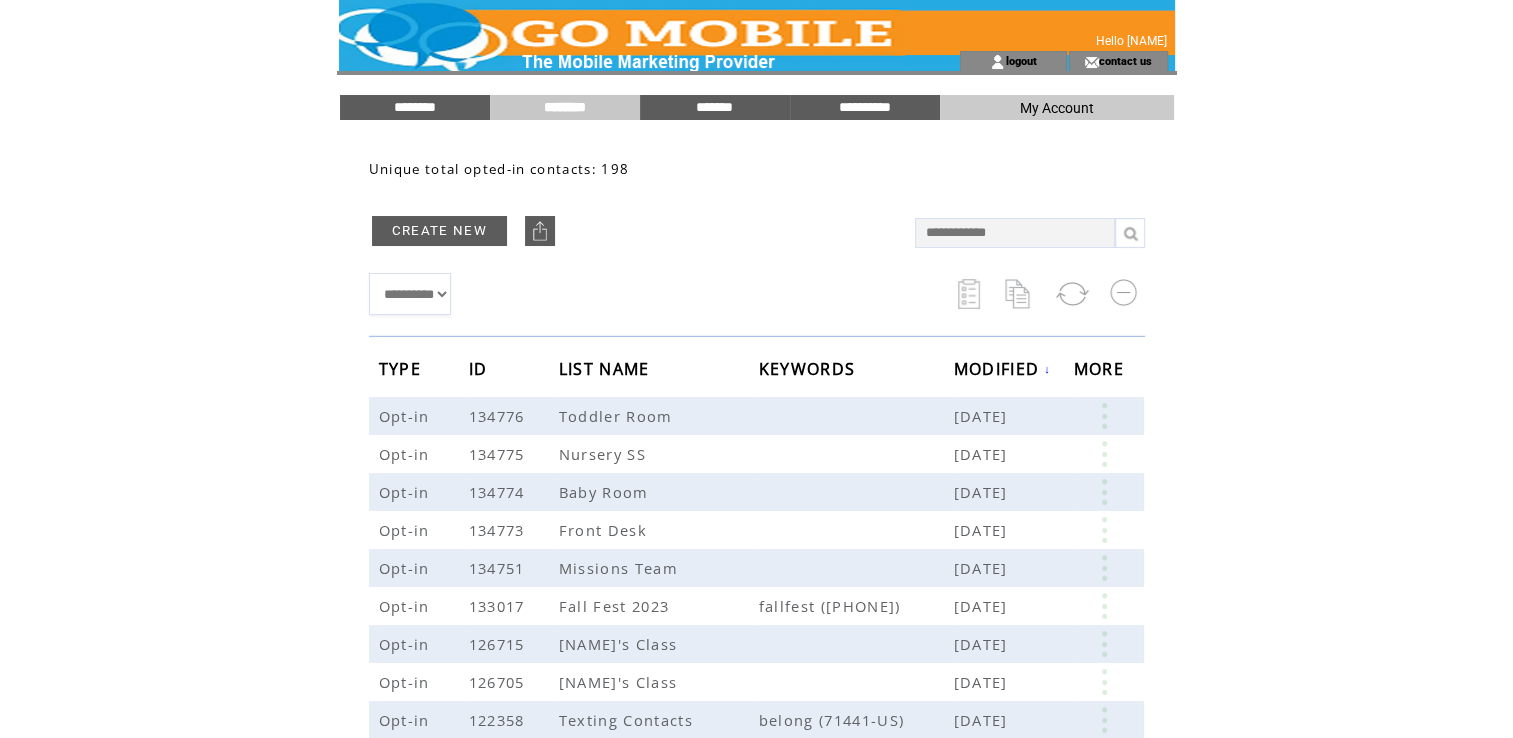 click at bounding box center [1015, 233] 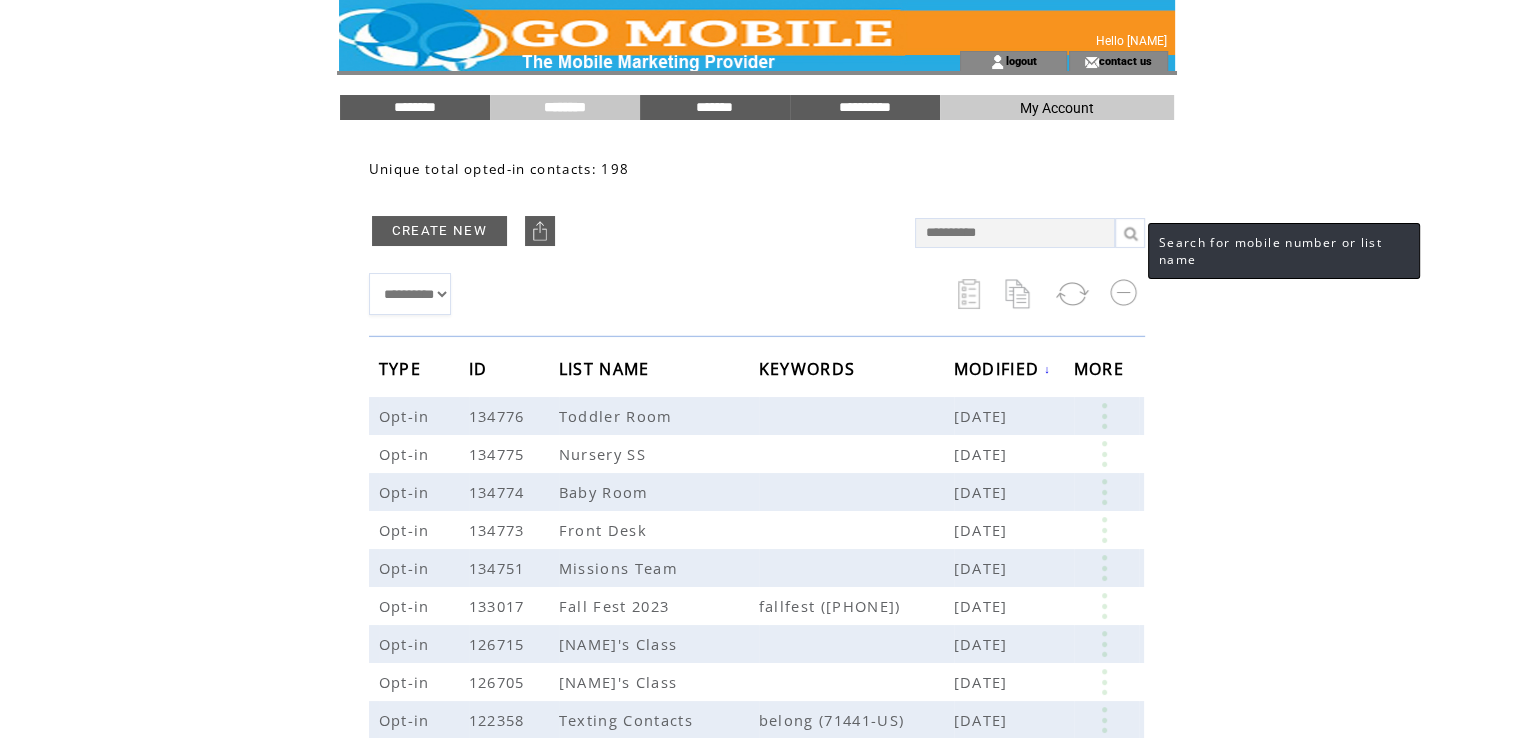 type on "**********" 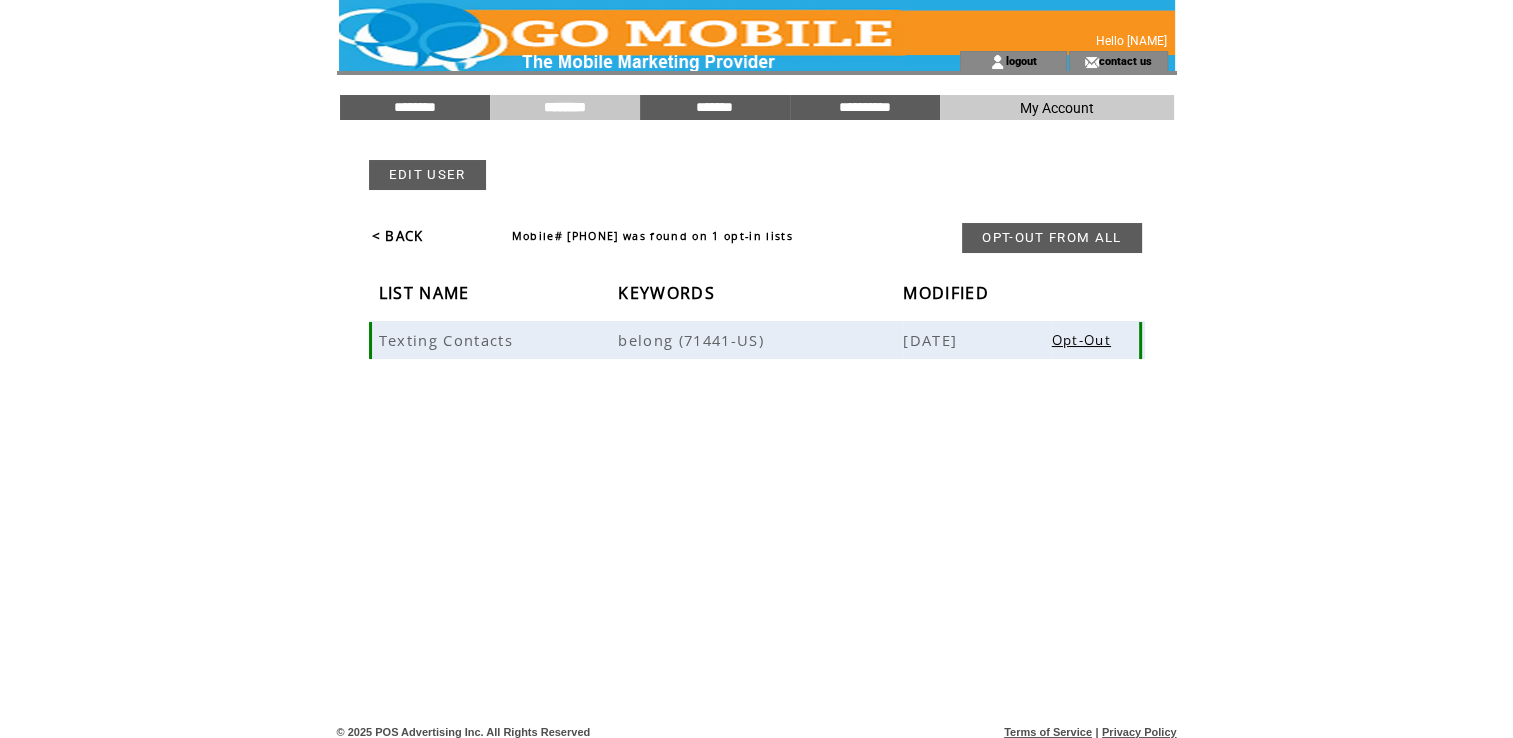 click on "Texting Contacts" at bounding box center (448, 340) 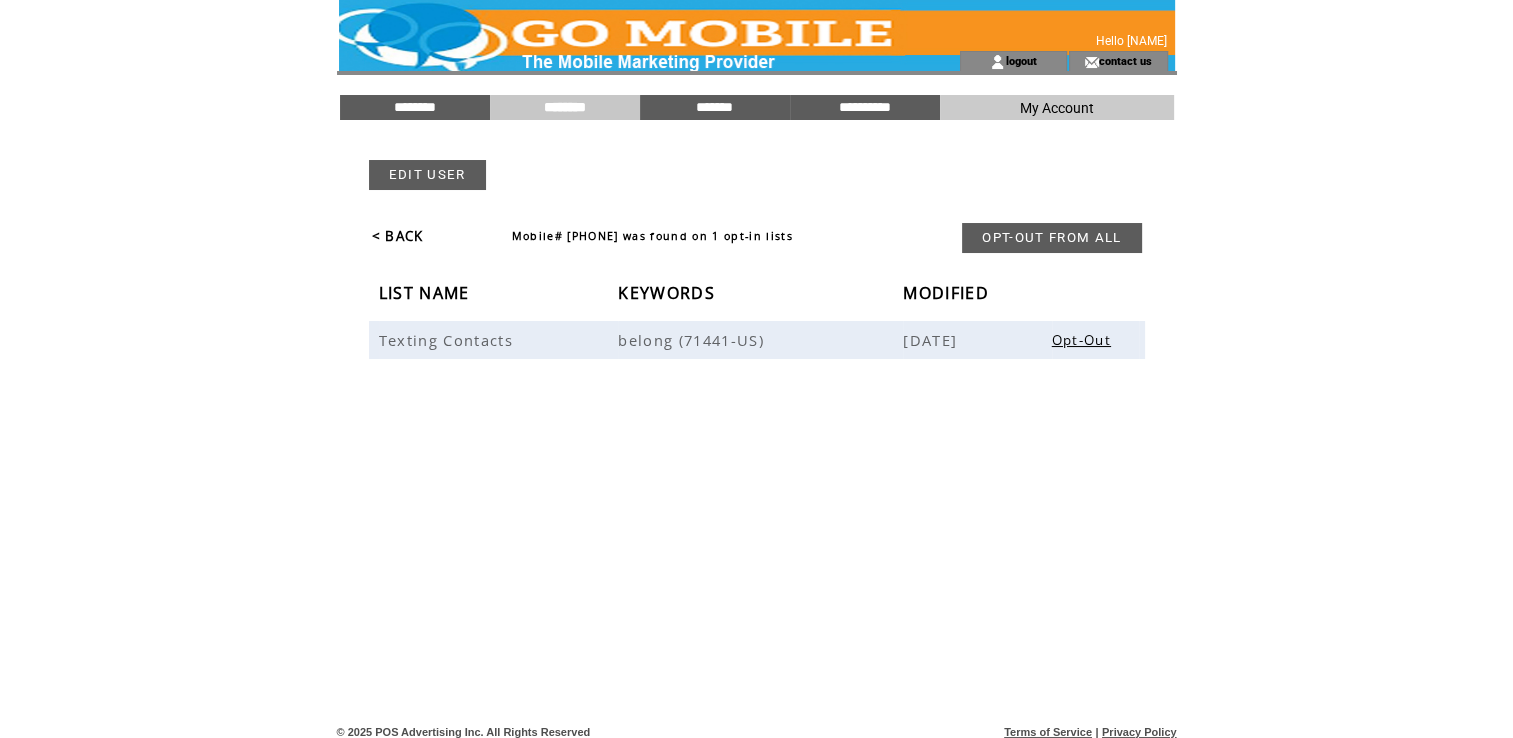 click on "EDIT USER" at bounding box center [427, 175] 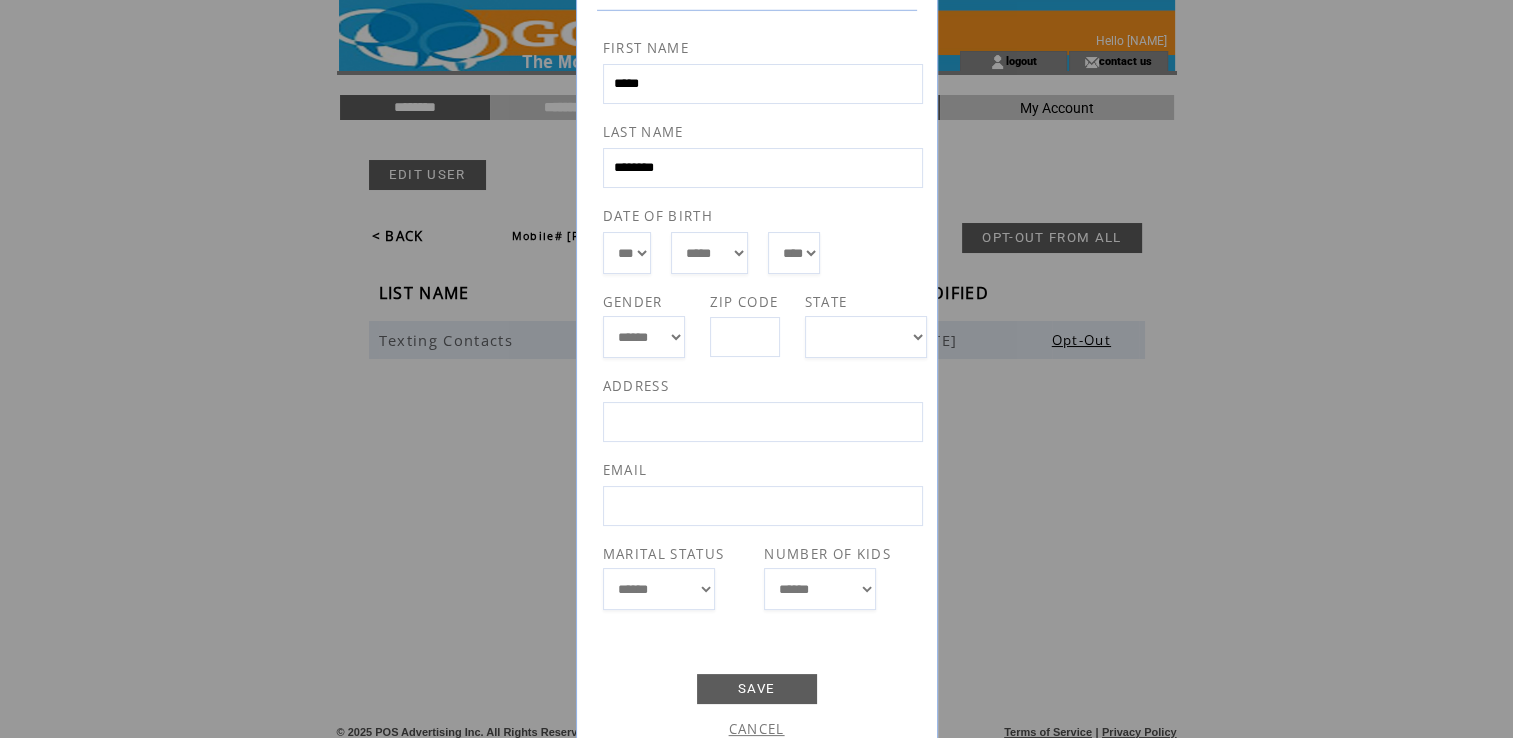scroll, scrollTop: 155, scrollLeft: 0, axis: vertical 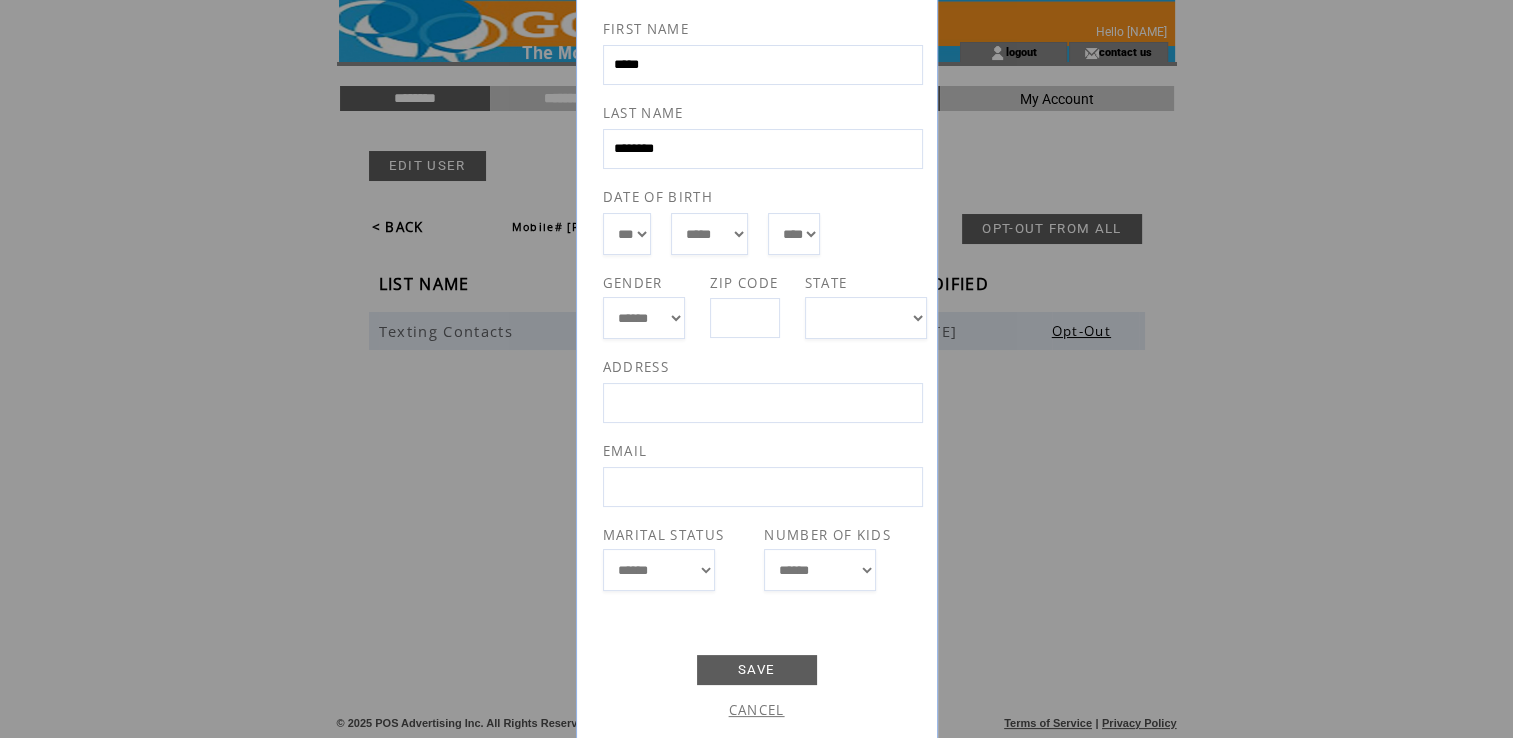 click on "**********" at bounding box center (756, 369) 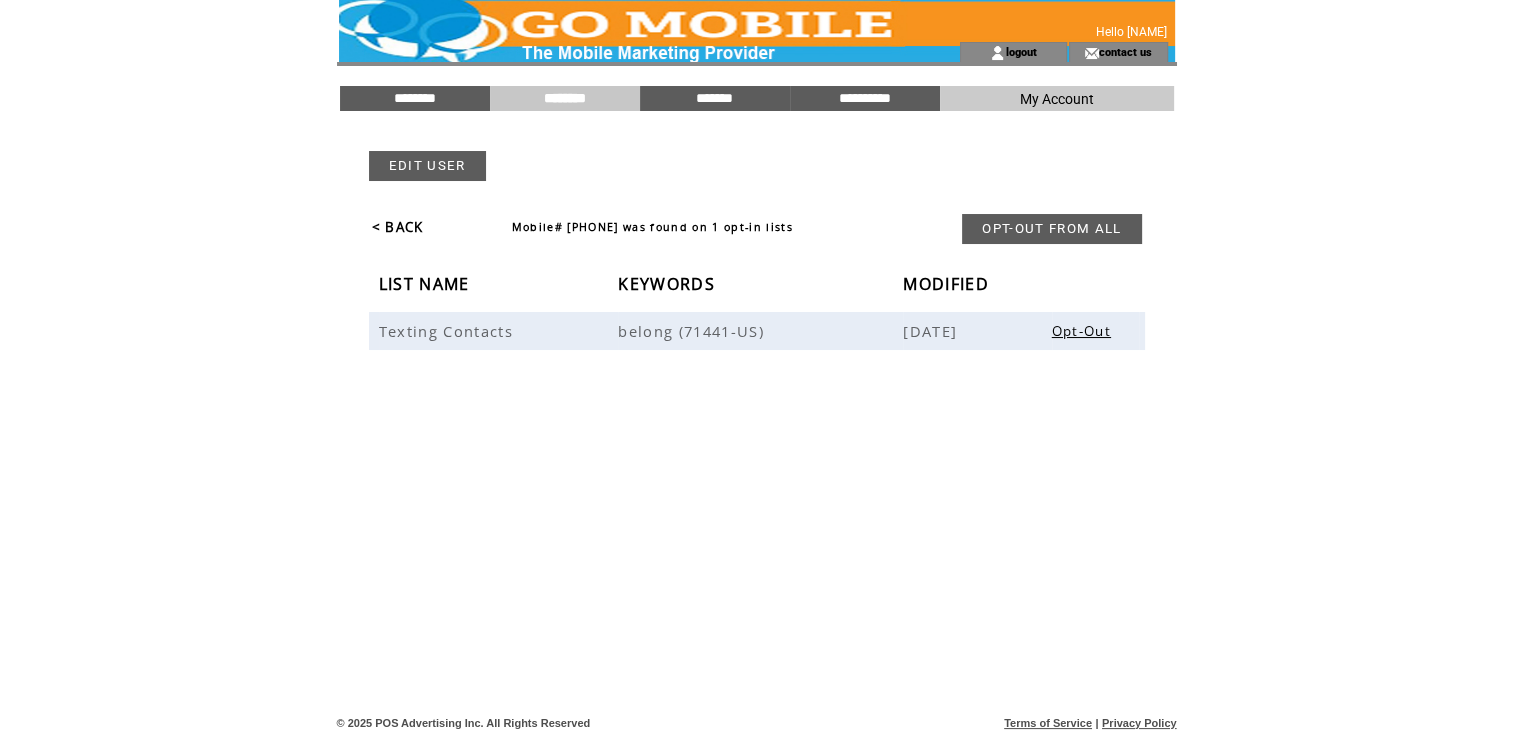click on "********" at bounding box center (565, 98) 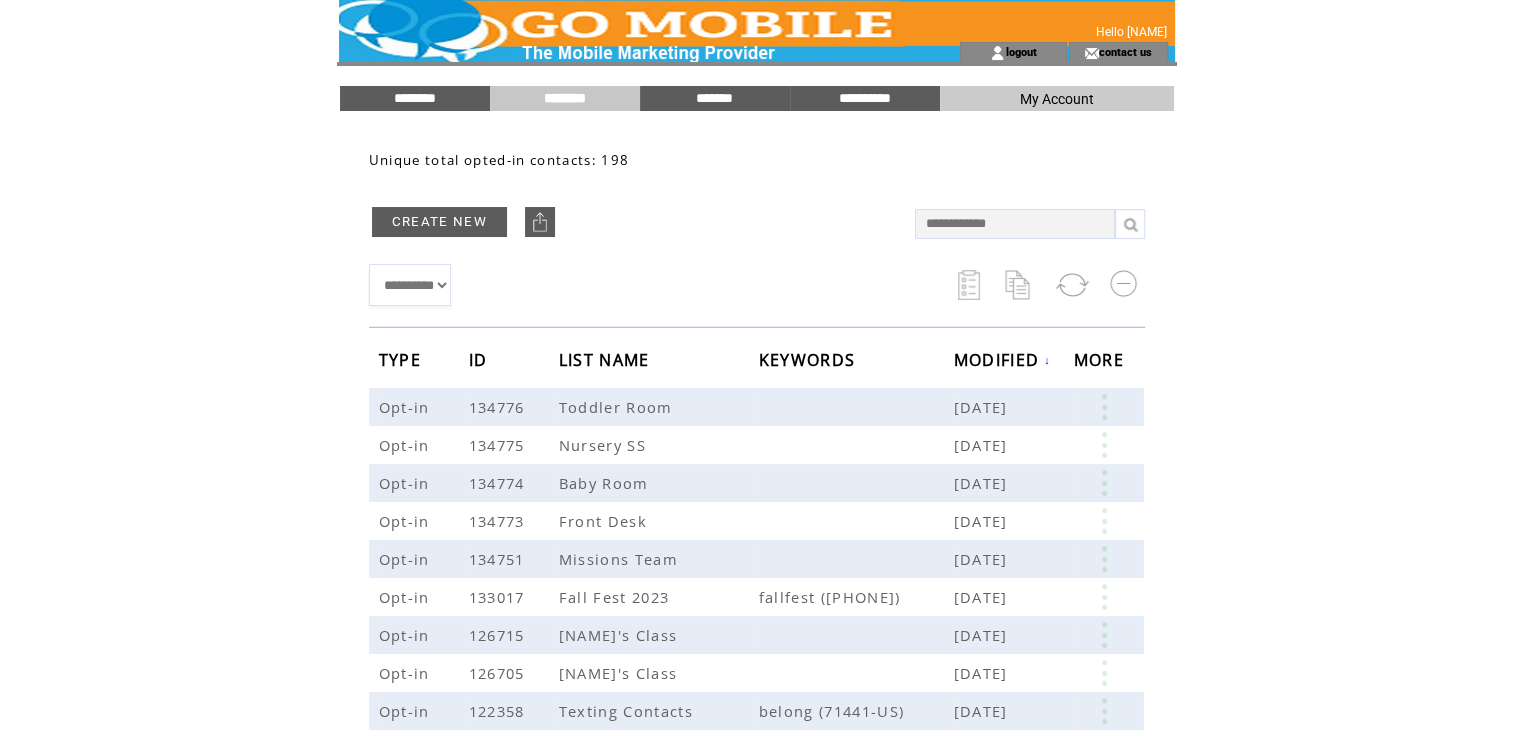click at bounding box center [1015, 224] 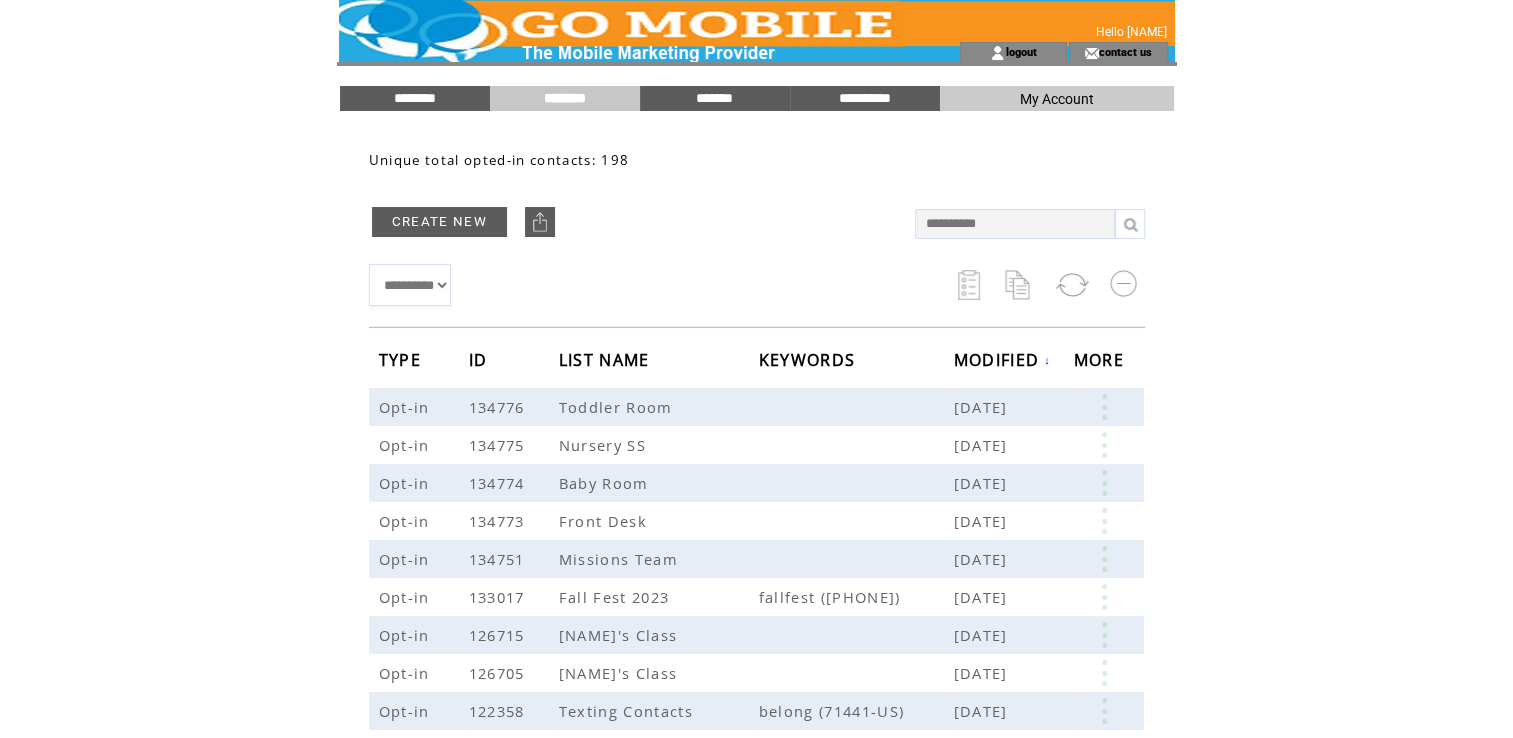 type on "**********" 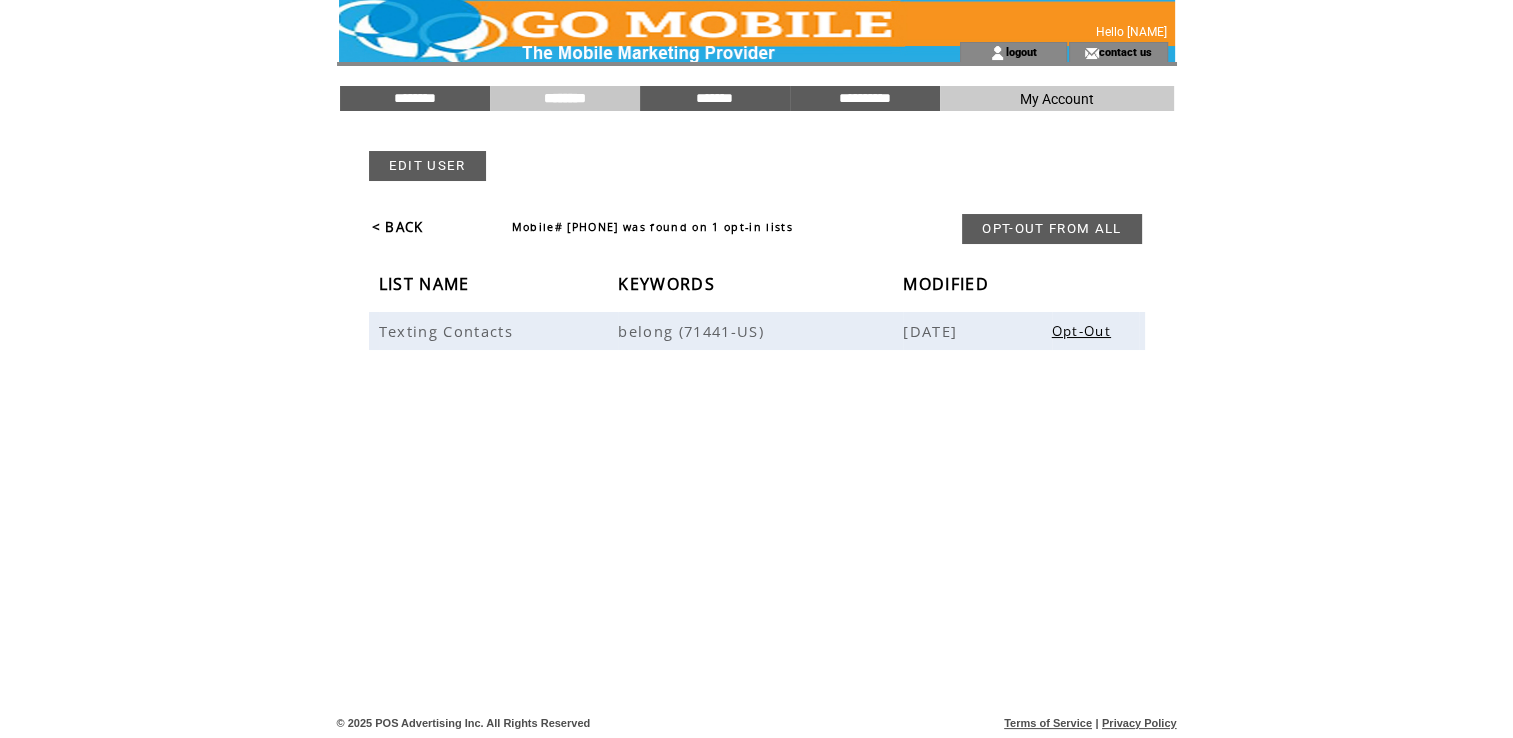 click on "EDIT USER" at bounding box center [427, 166] 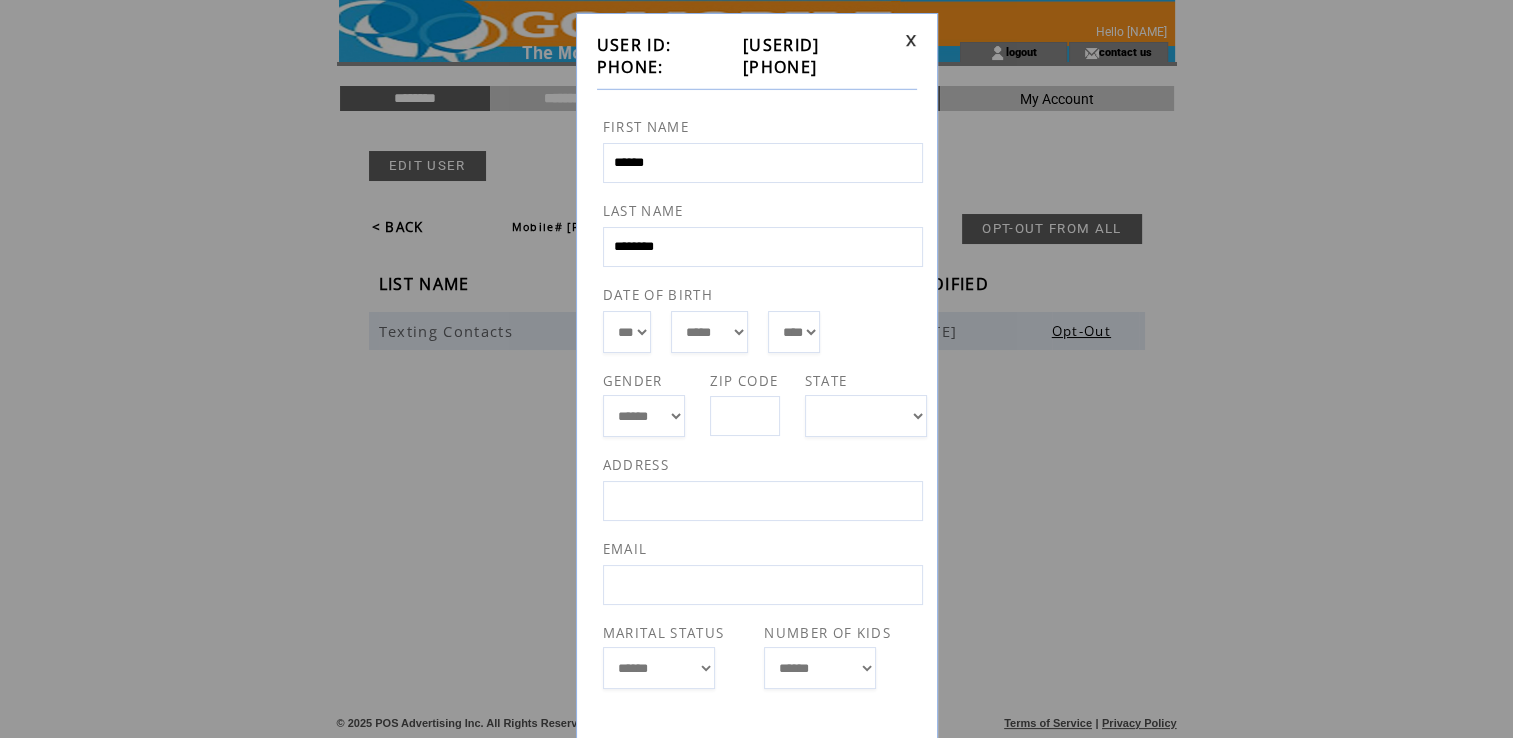 scroll, scrollTop: 155, scrollLeft: 0, axis: vertical 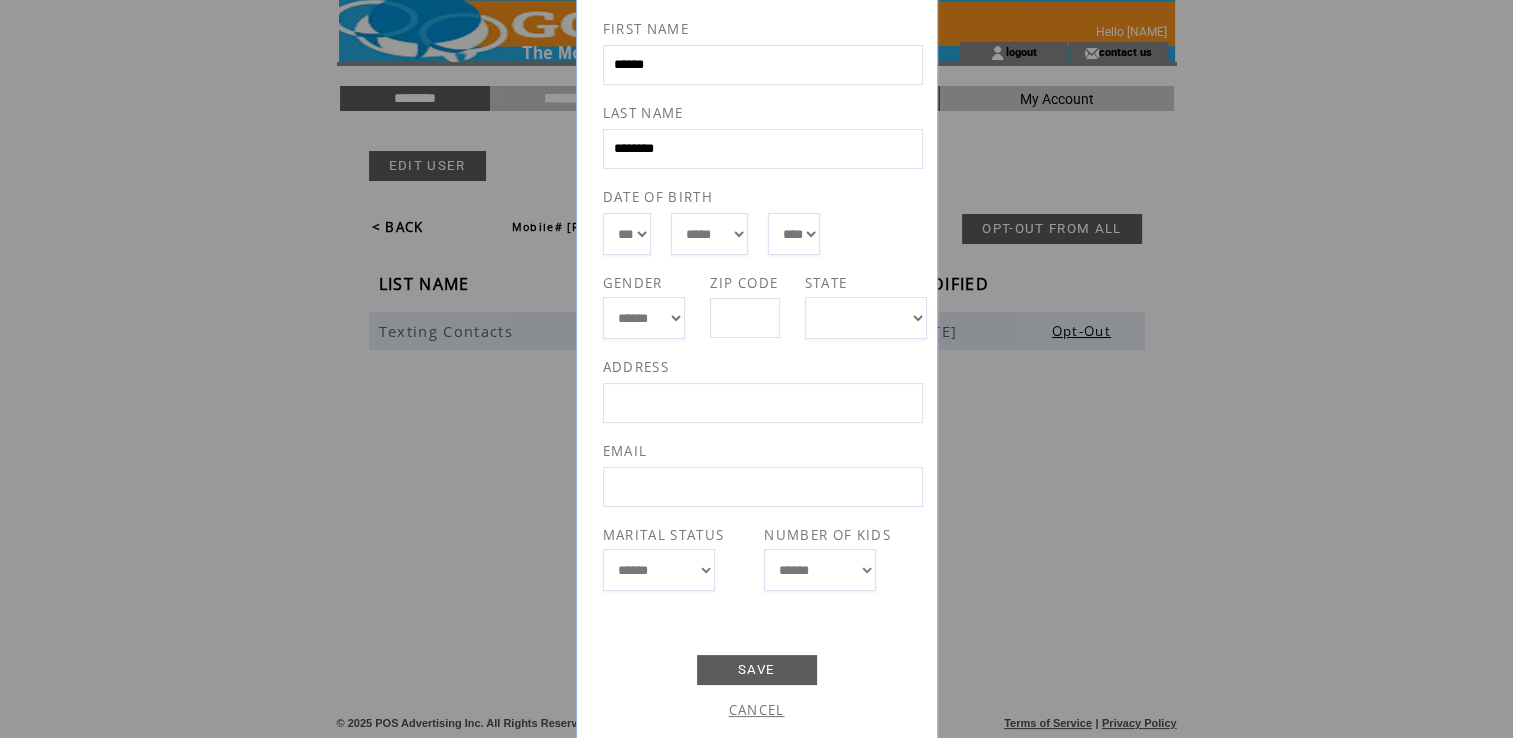 click on "SAVE" at bounding box center (757, 670) 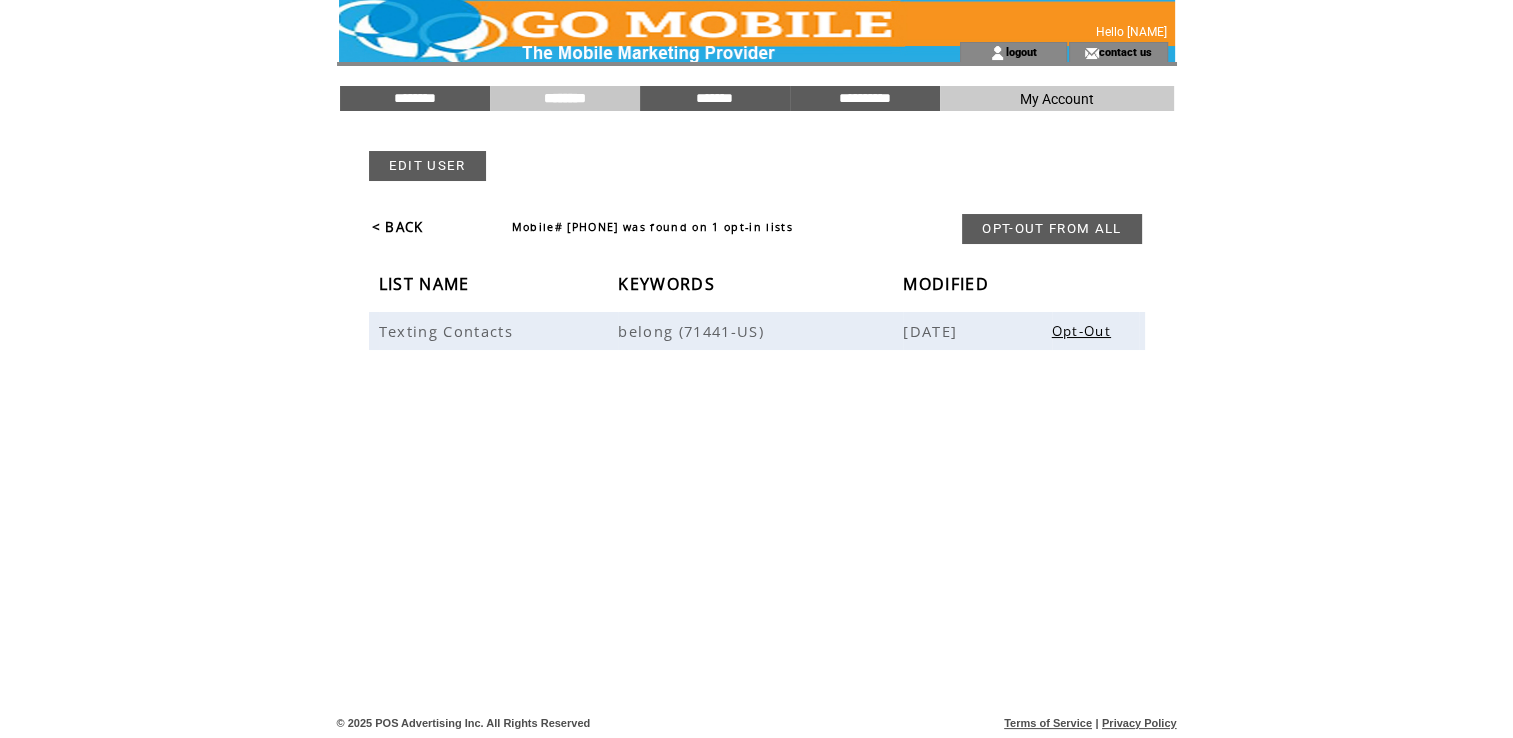 click on "********" at bounding box center [565, 98] 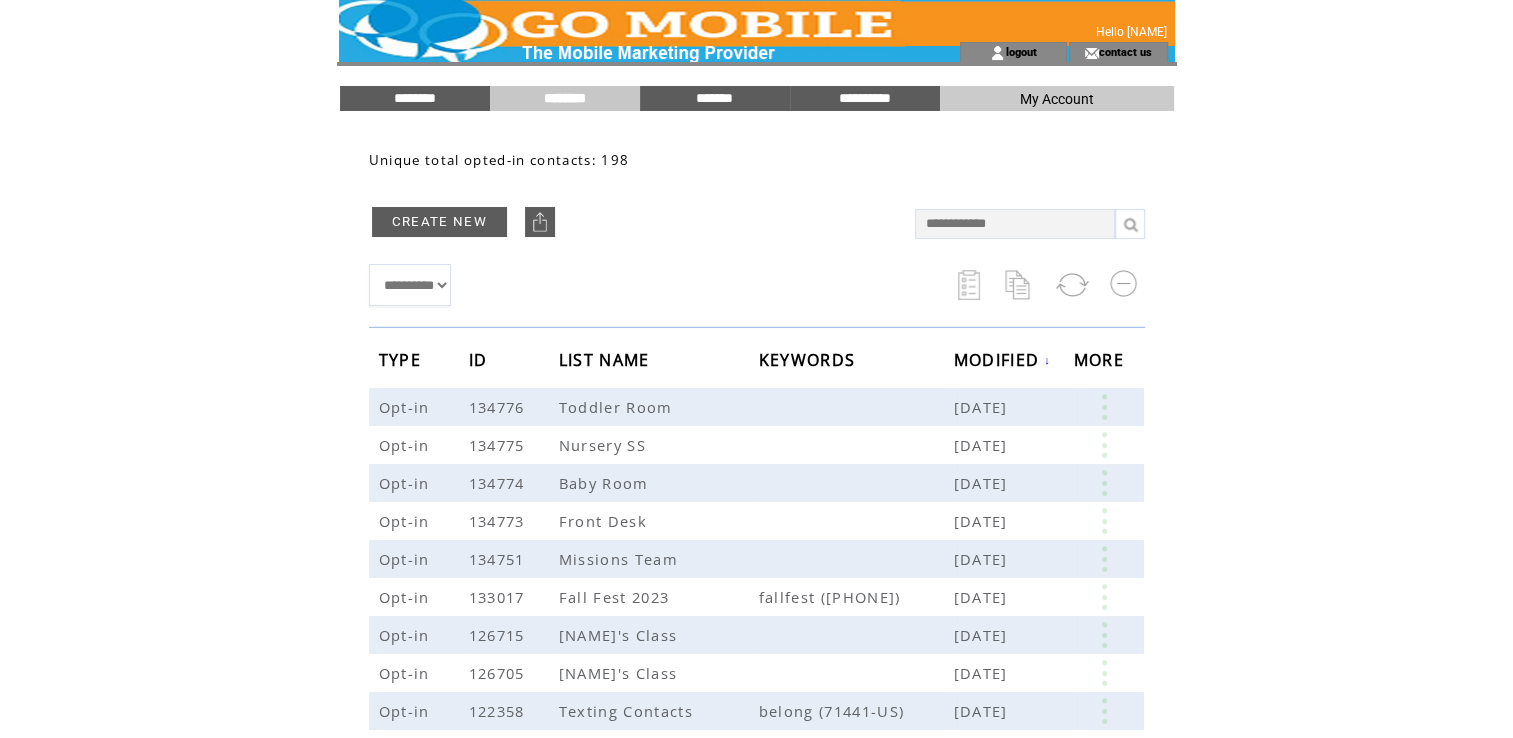 click at bounding box center [540, 222] 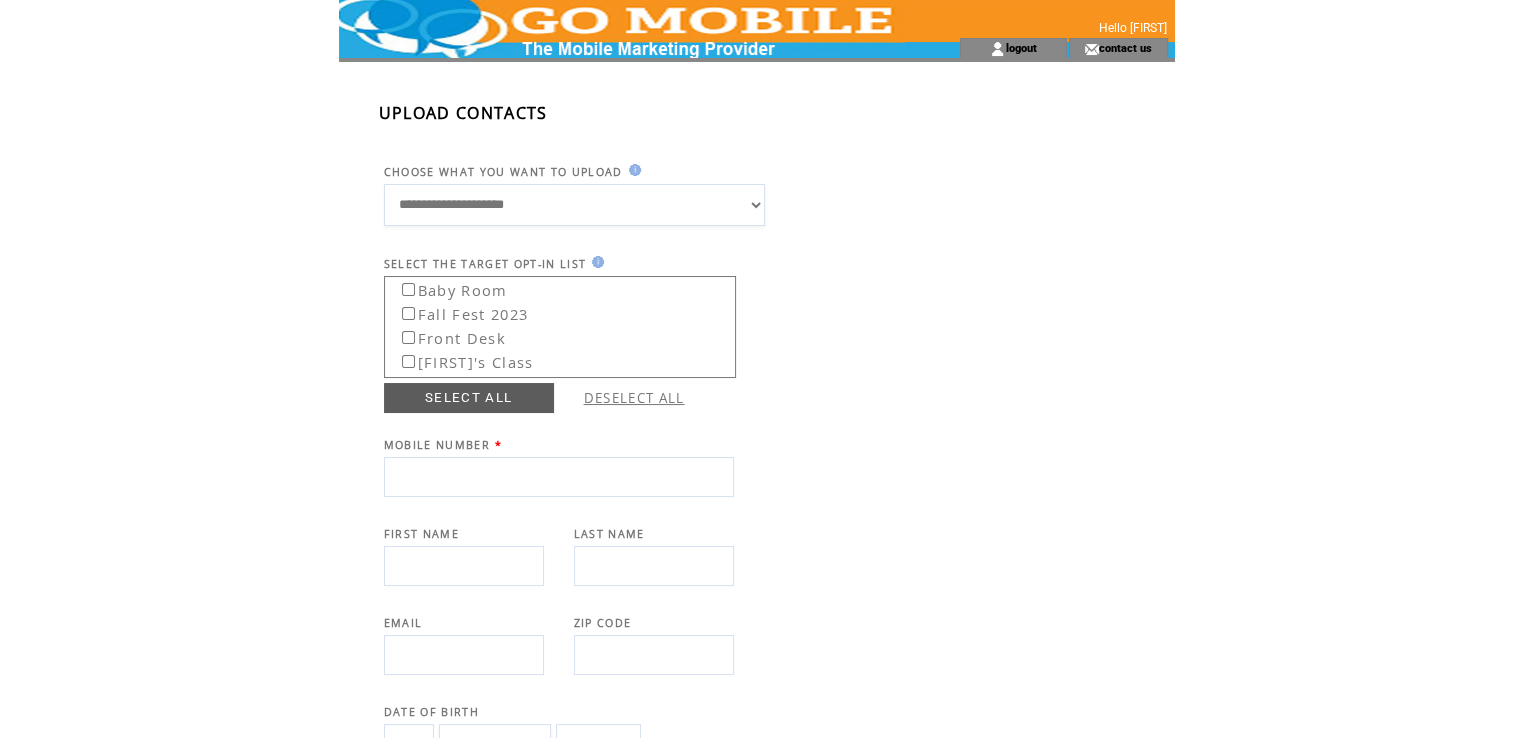scroll, scrollTop: 0, scrollLeft: 0, axis: both 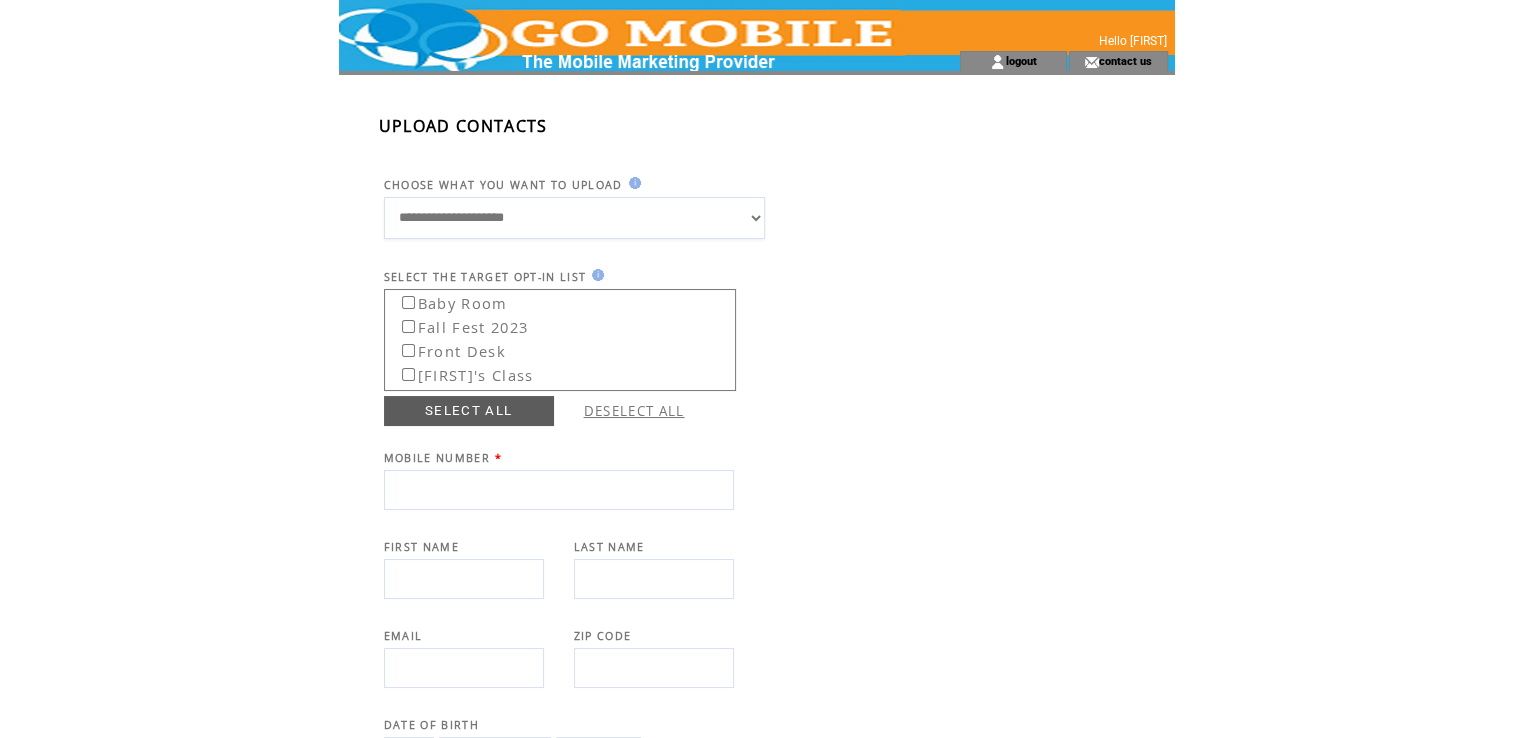 click at bounding box center [464, 668] 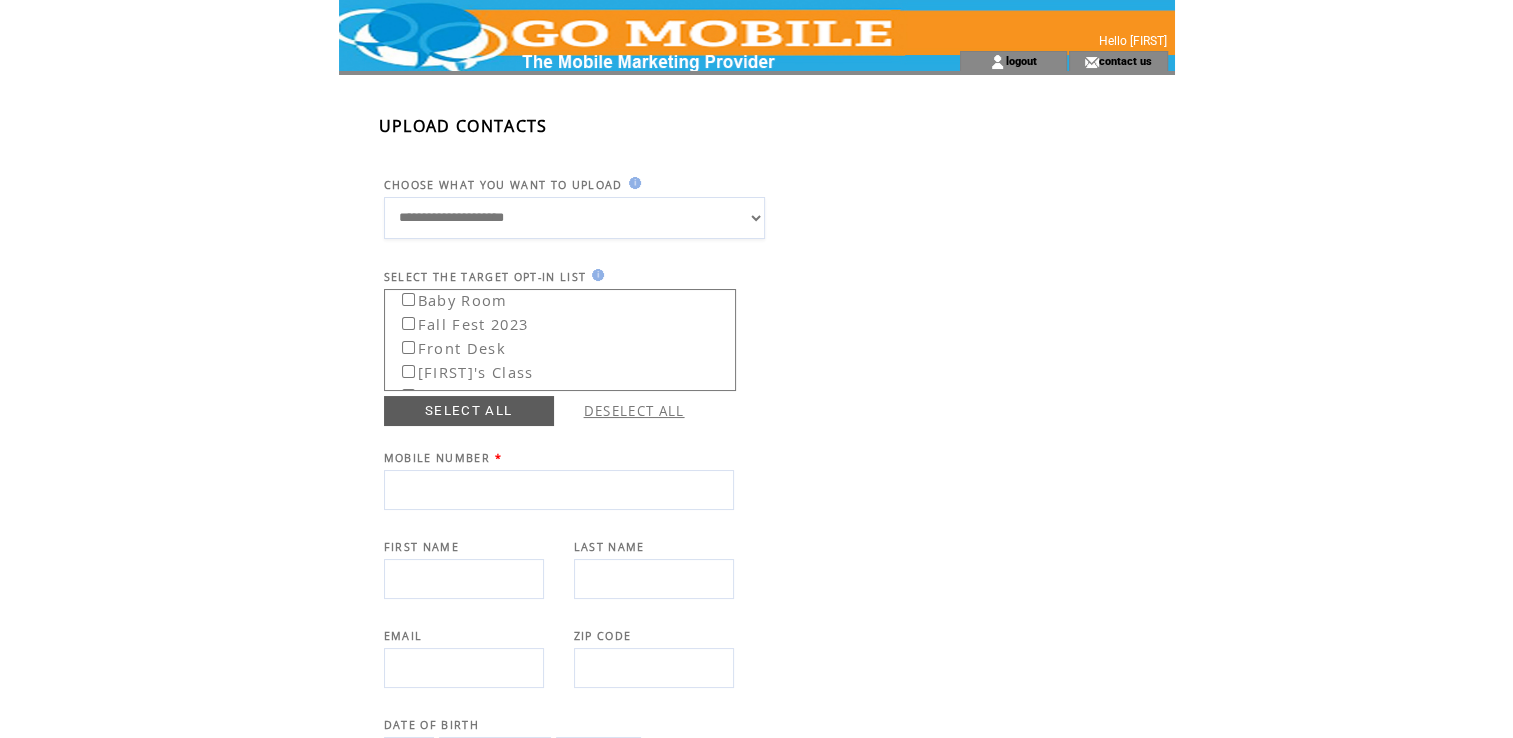scroll, scrollTop: 0, scrollLeft: 0, axis: both 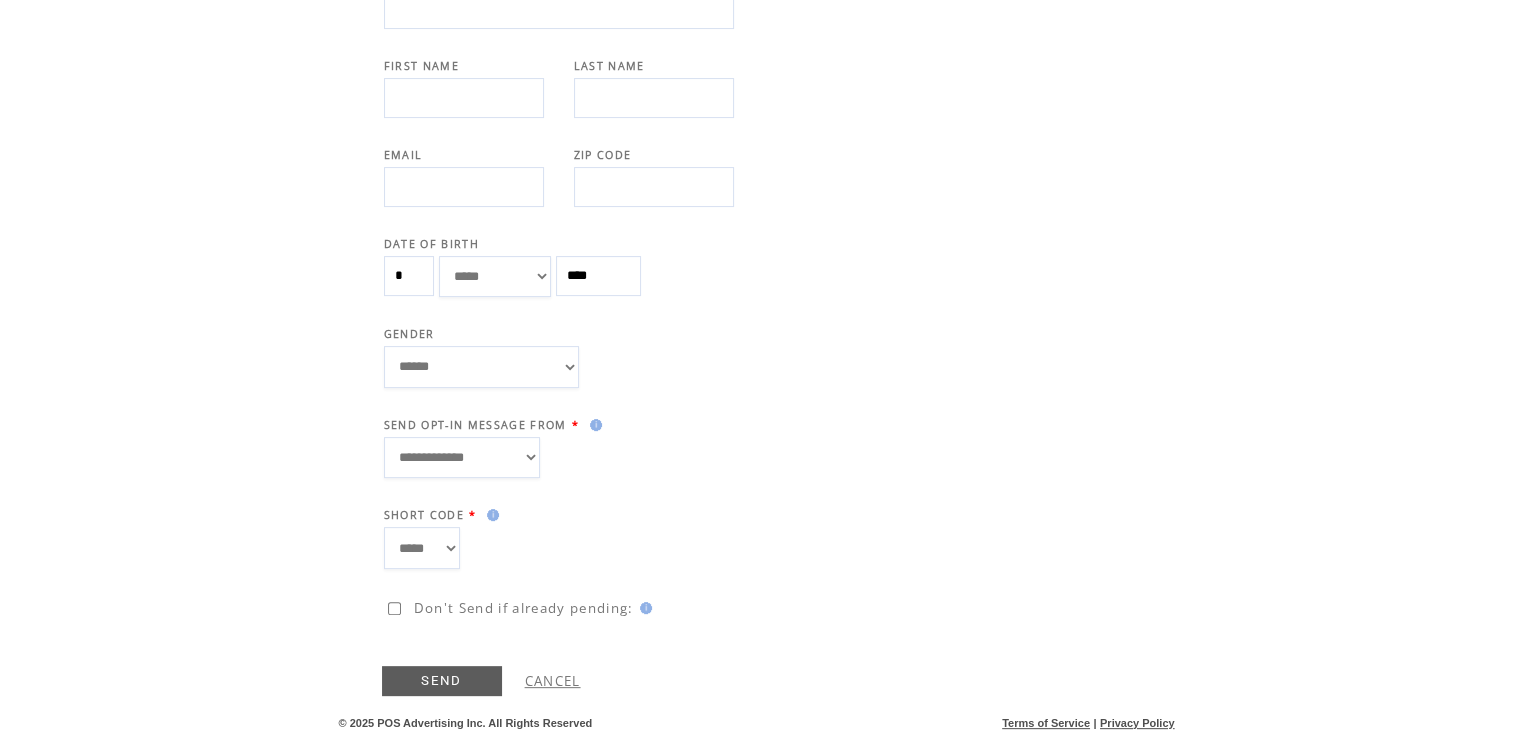 click on "**********" at bounding box center [462, 458] 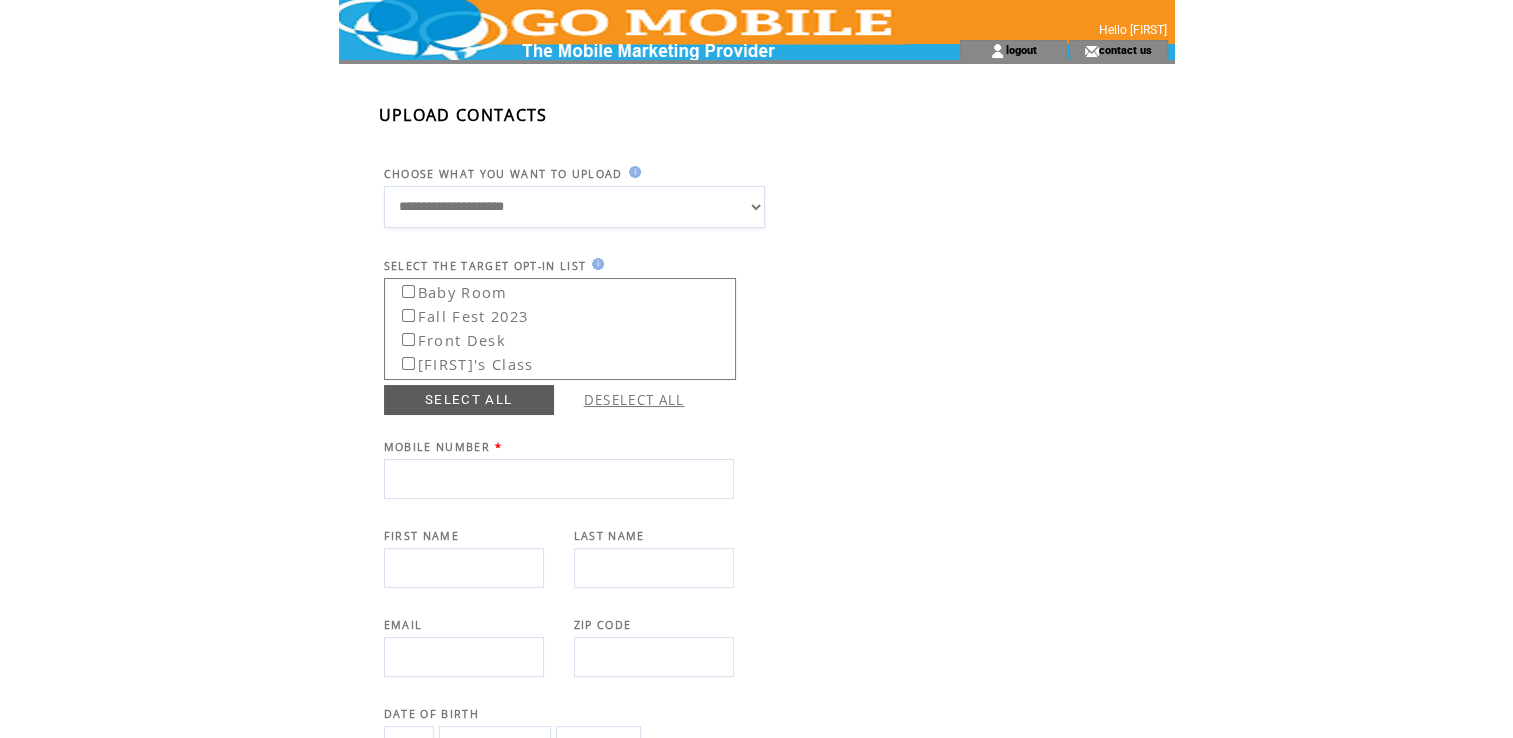 scroll, scrollTop: 0, scrollLeft: 0, axis: both 